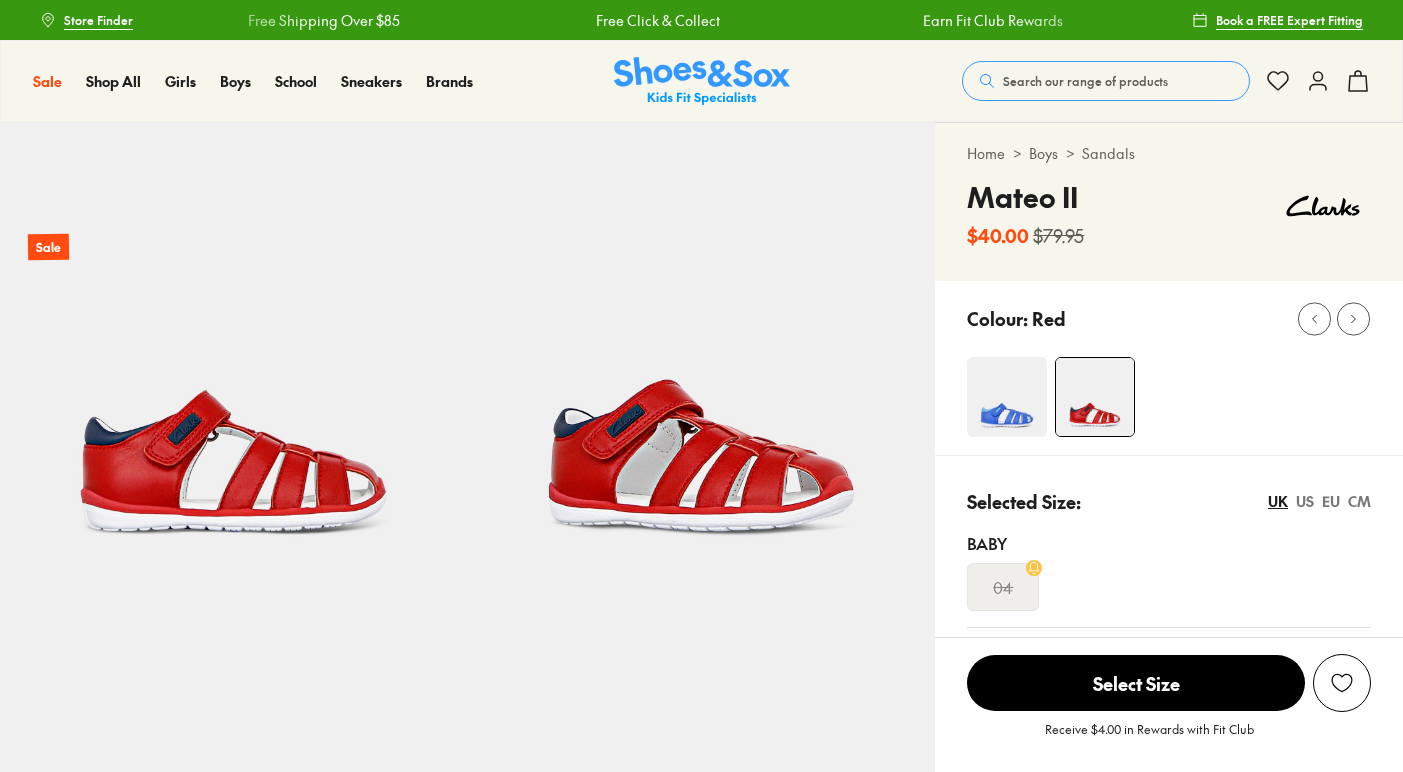 select on "*" 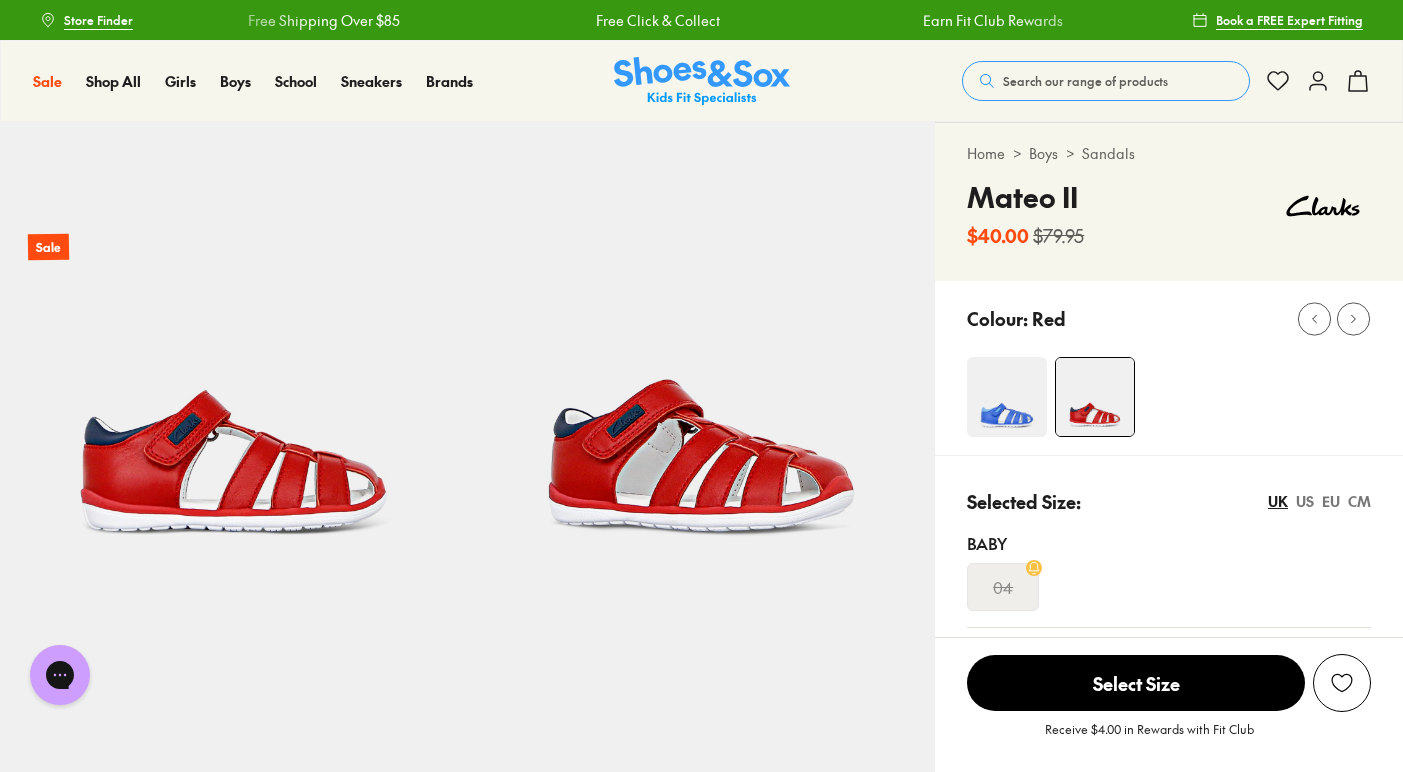 scroll, scrollTop: 0, scrollLeft: 0, axis: both 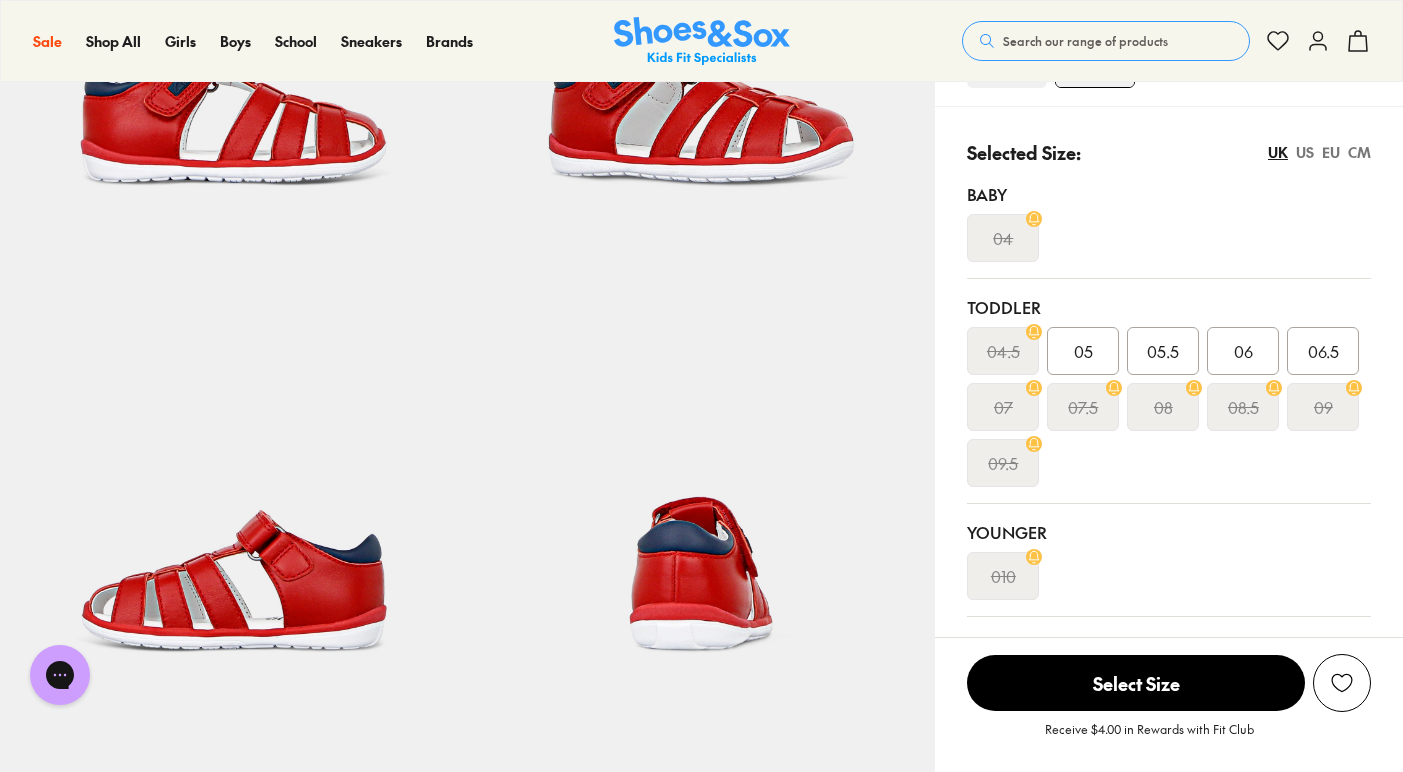 click on "EU" at bounding box center (1331, 152) 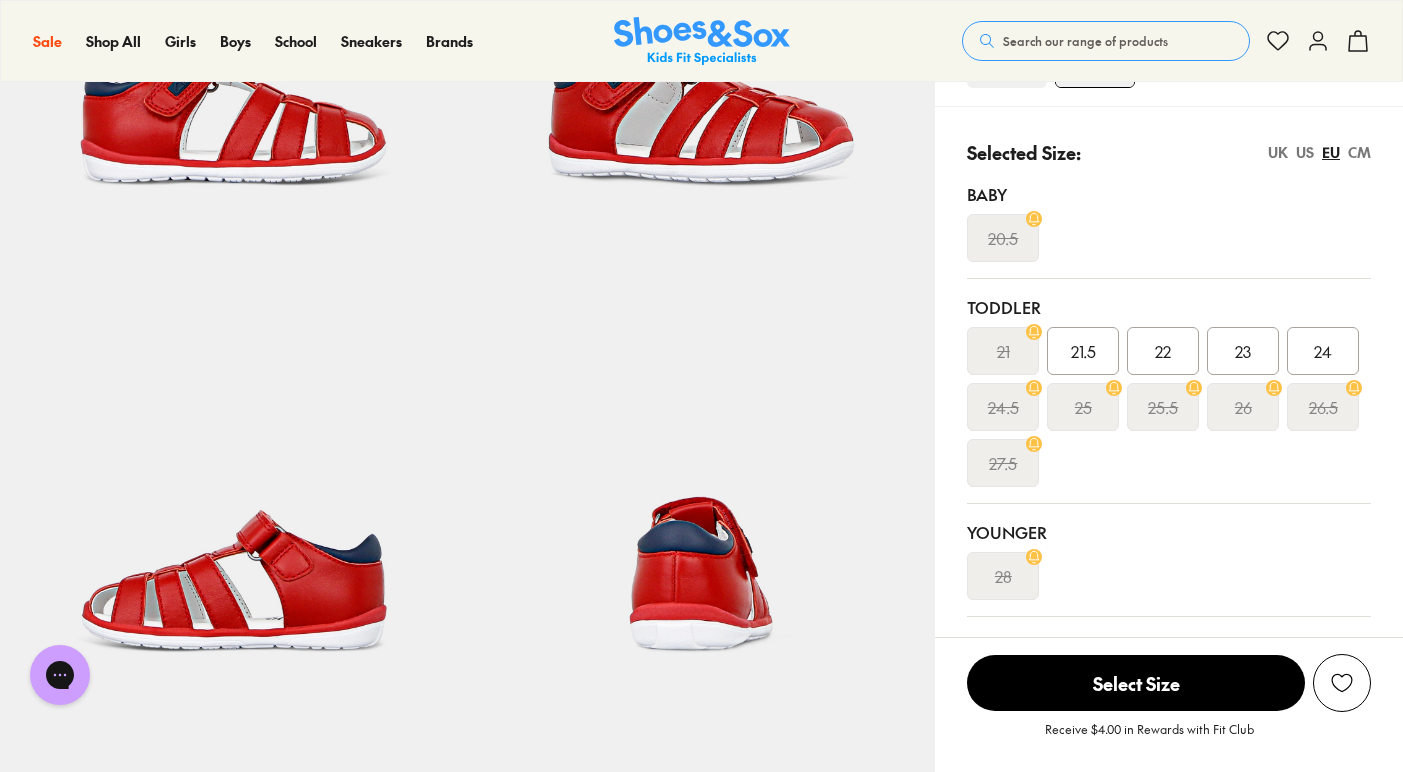 click on "23" at bounding box center [1243, 351] 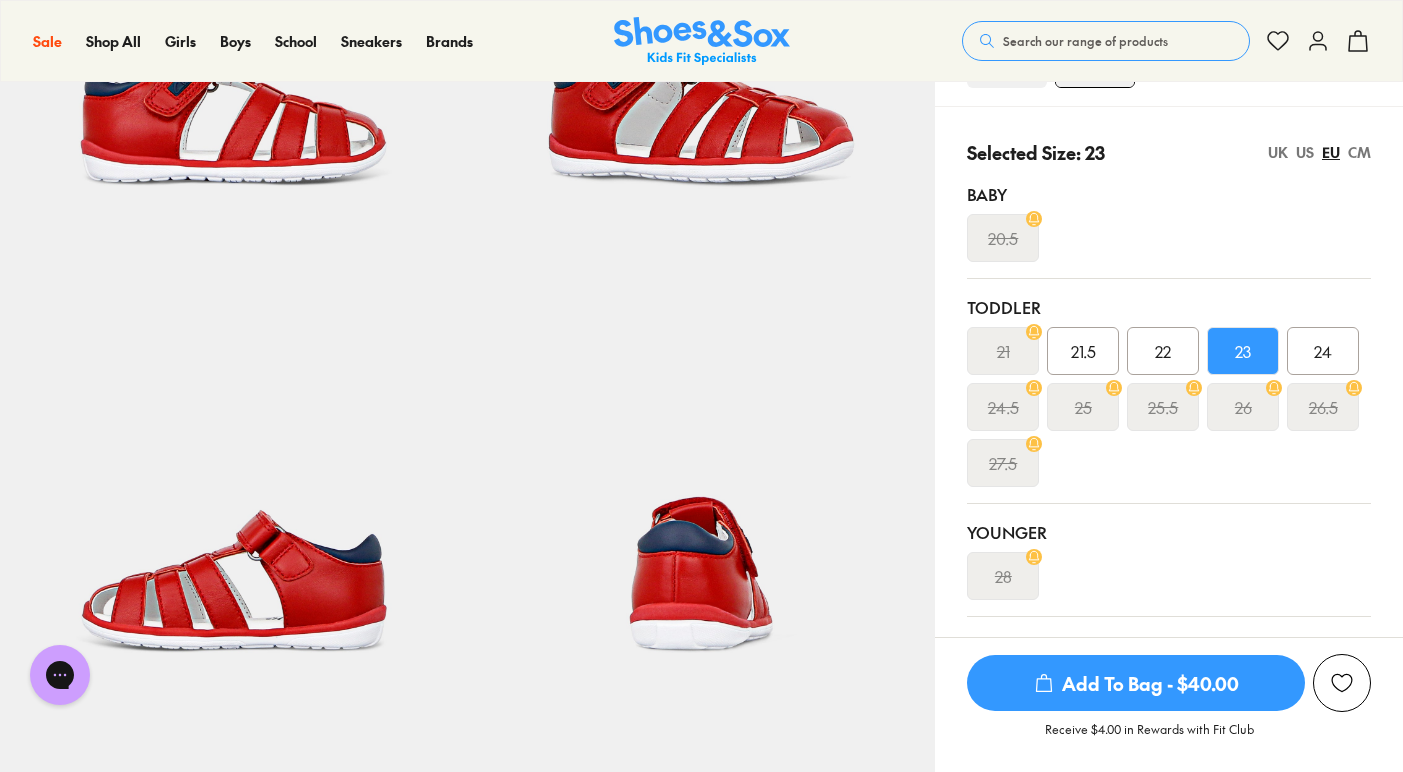 scroll, scrollTop: 390, scrollLeft: 0, axis: vertical 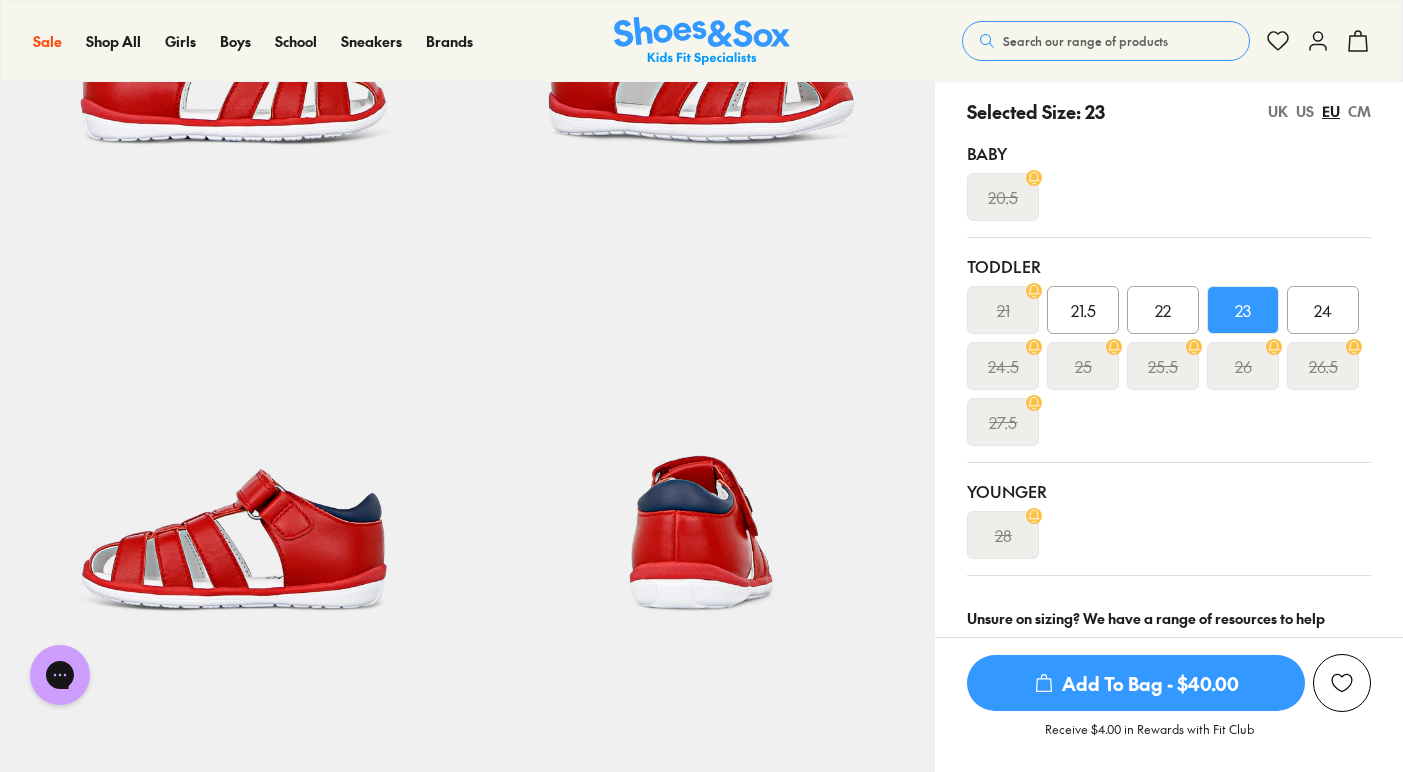 click on "Add To Bag - $40.00" at bounding box center (1136, 683) 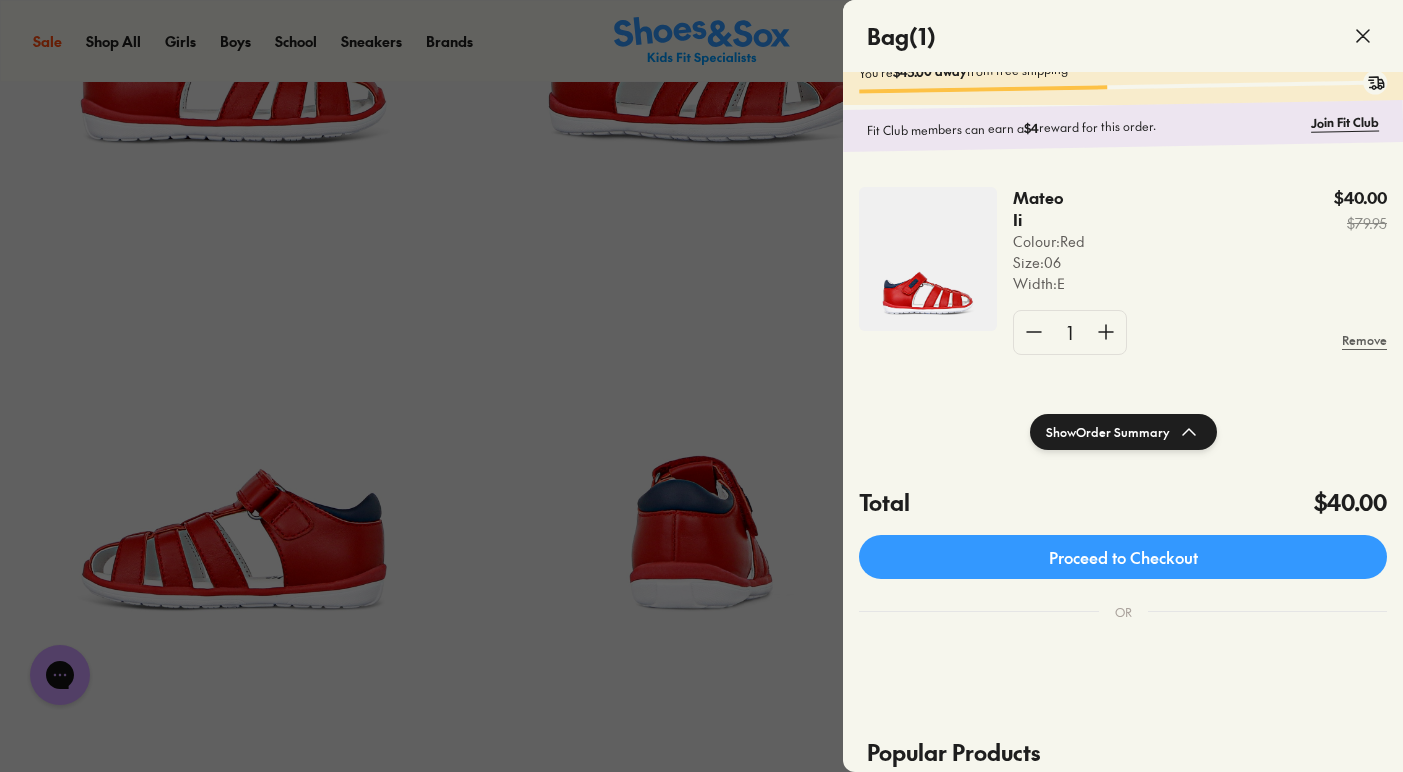 scroll, scrollTop: 8, scrollLeft: 0, axis: vertical 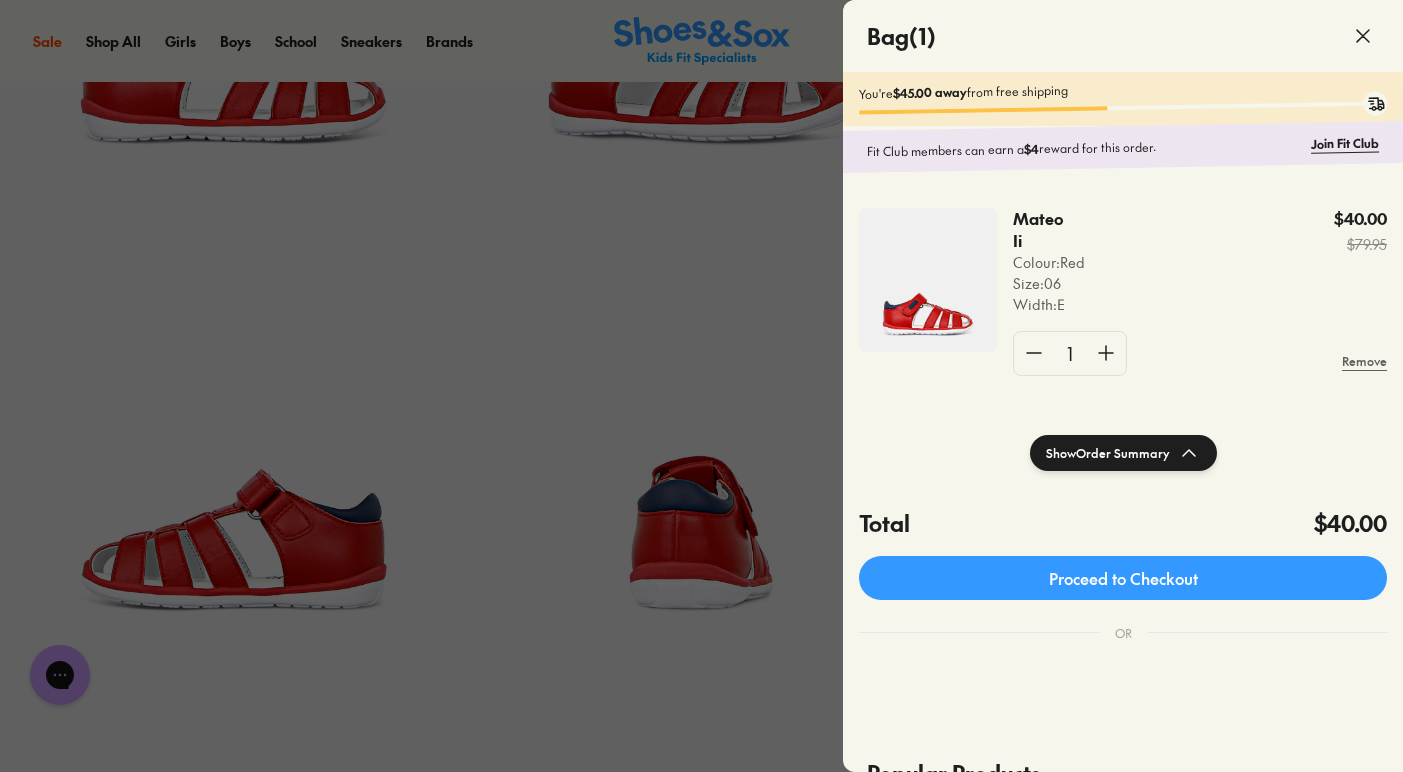 click 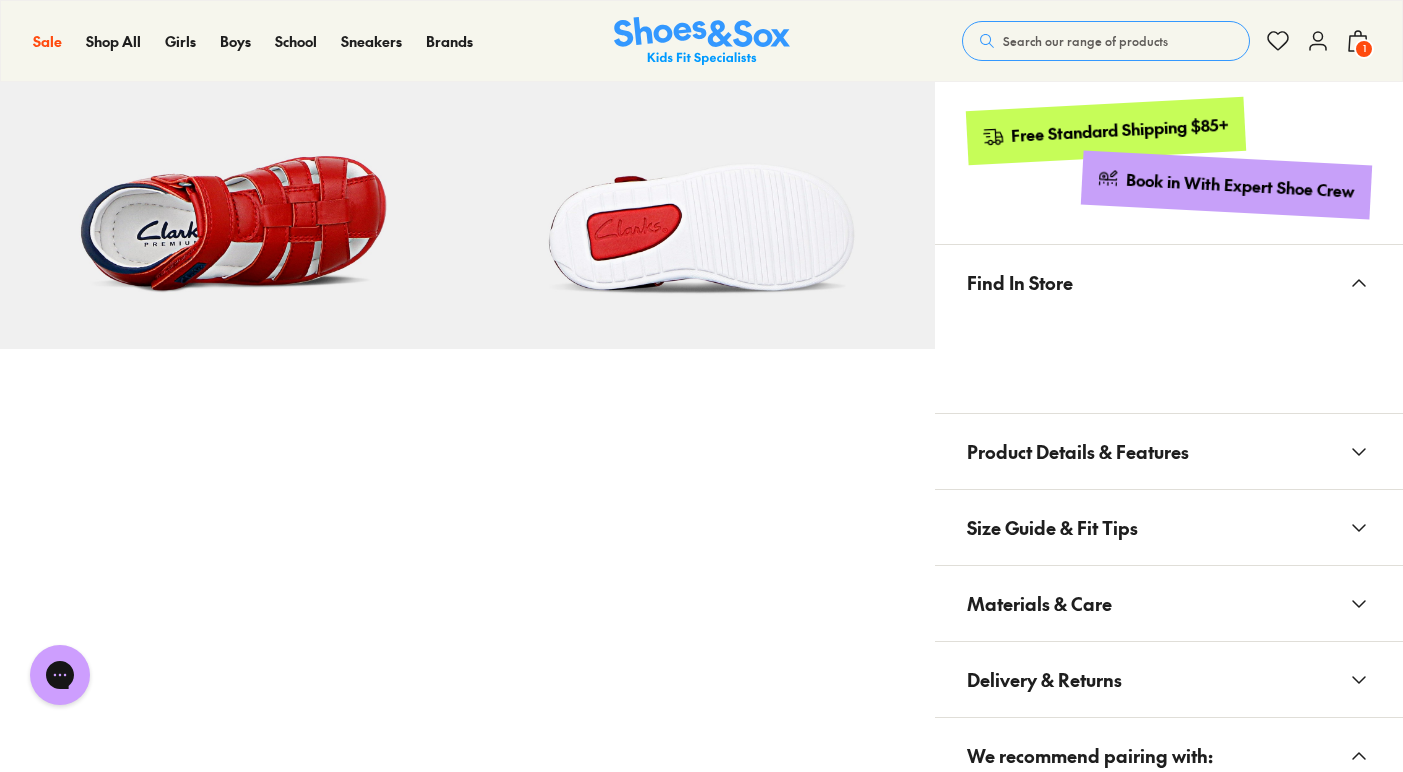 scroll, scrollTop: 1196, scrollLeft: 0, axis: vertical 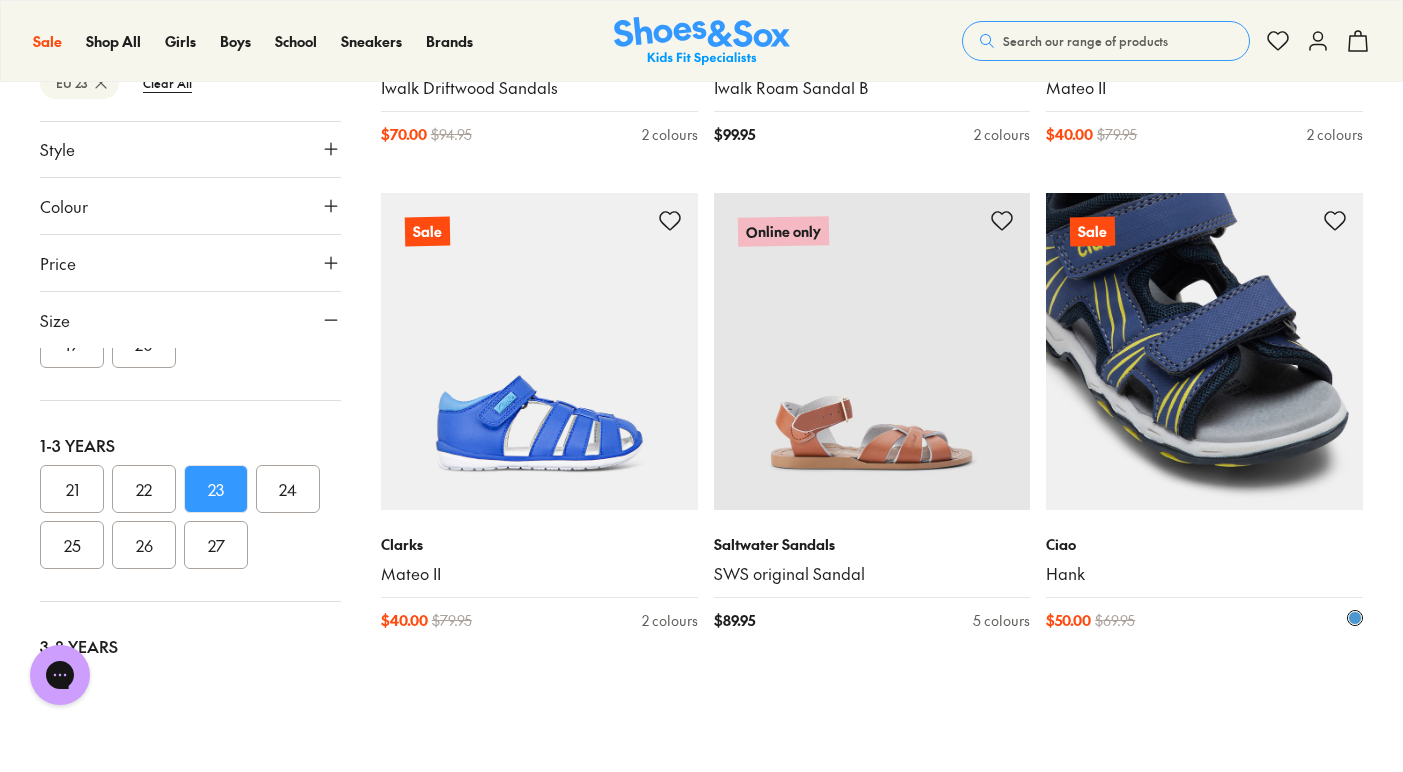 click at bounding box center (1204, 351) 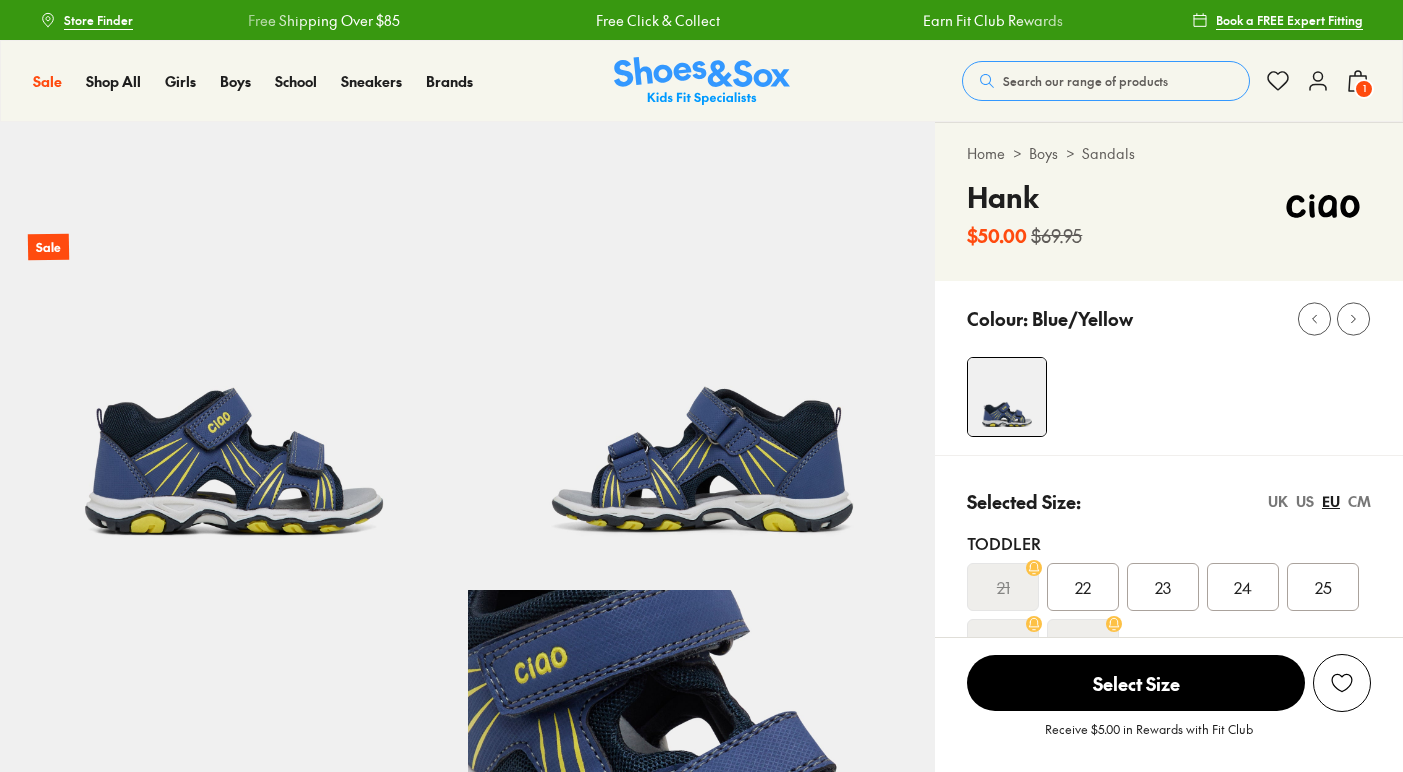 scroll, scrollTop: 948, scrollLeft: 0, axis: vertical 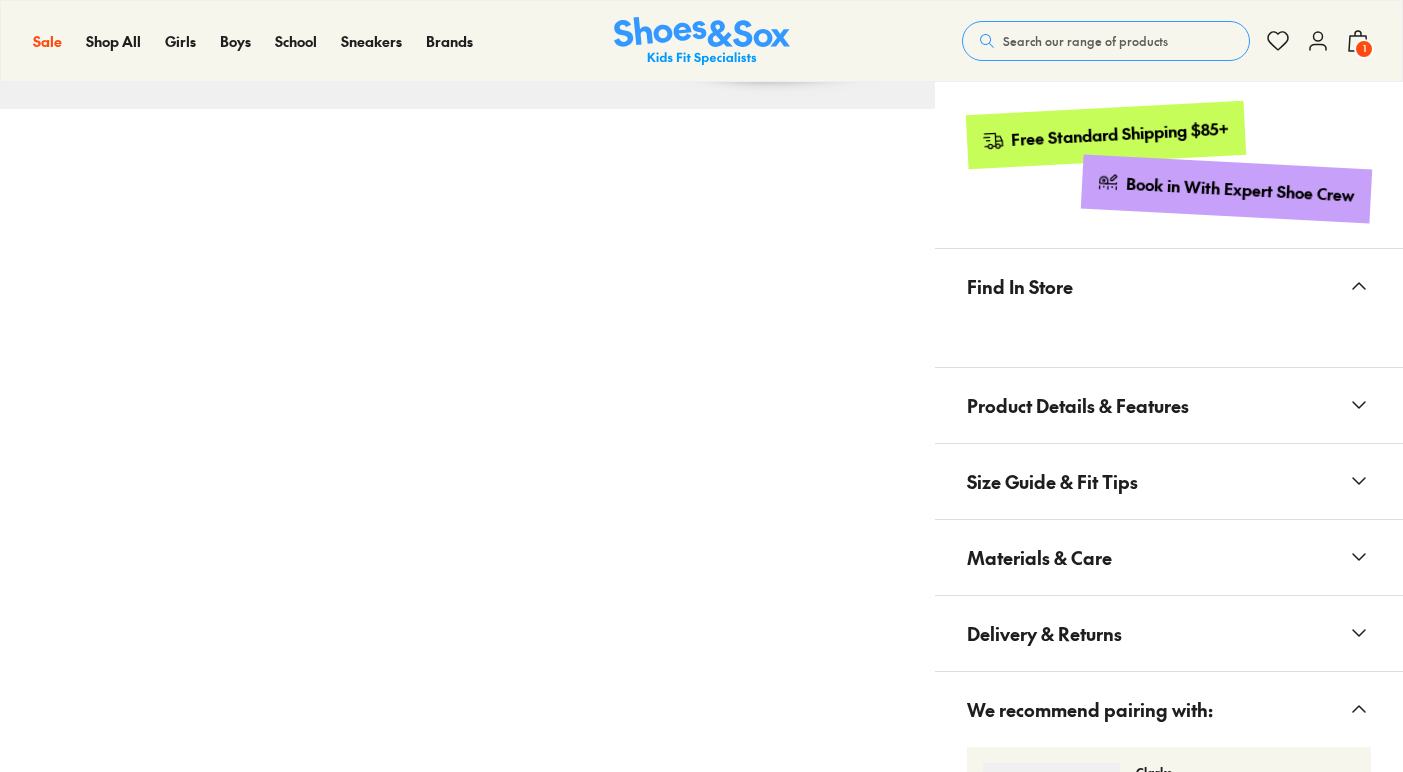 click on "Find In Store" at bounding box center (1169, 286) 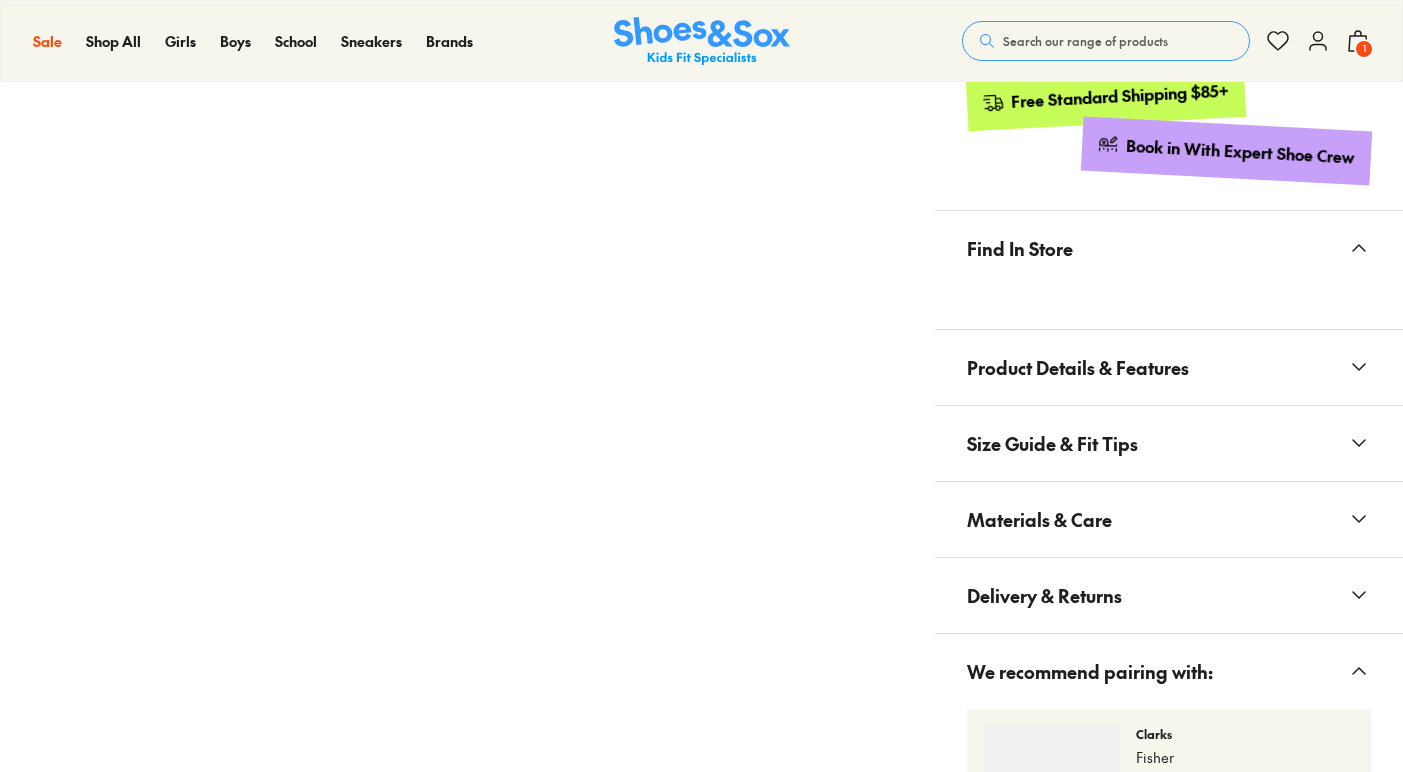scroll, scrollTop: 0, scrollLeft: 0, axis: both 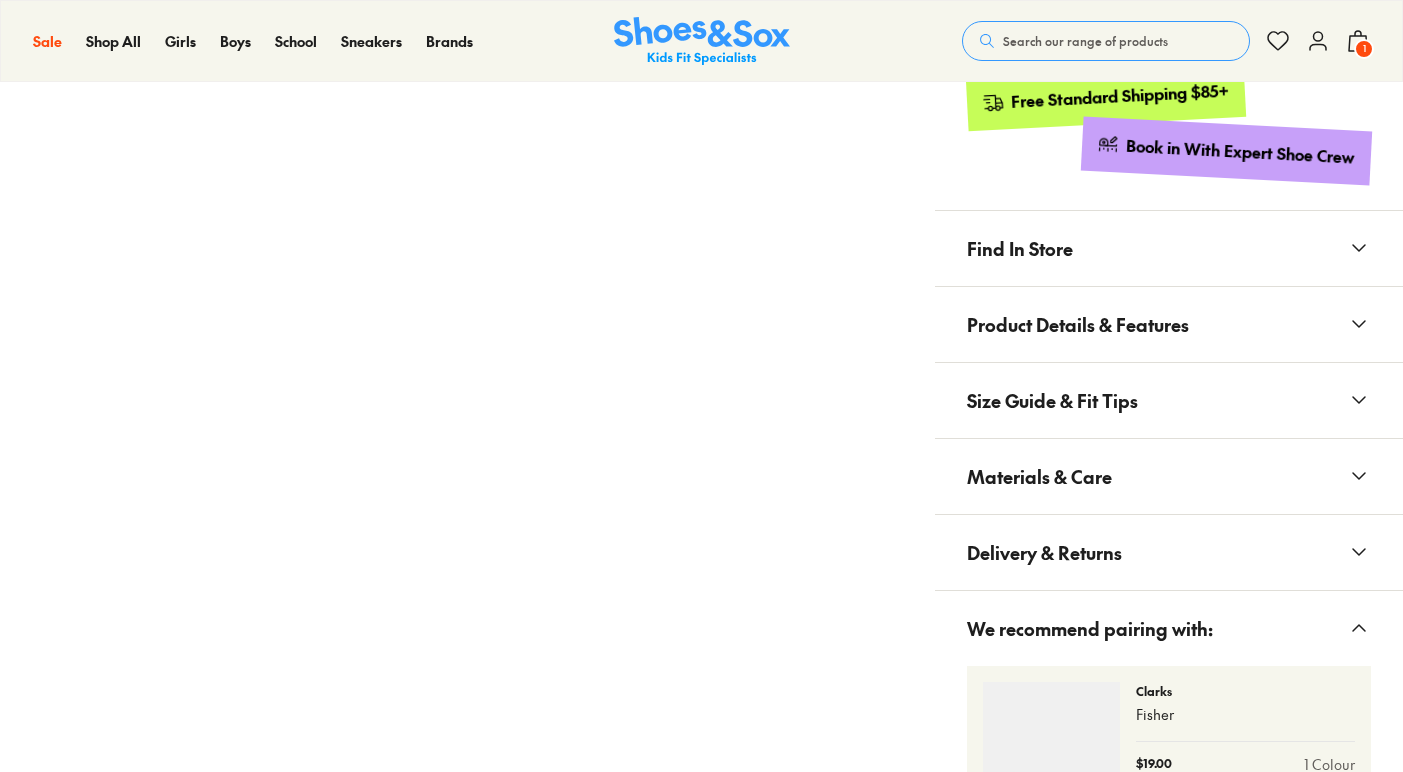 click on "Product Details & Features" at bounding box center (1078, 324) 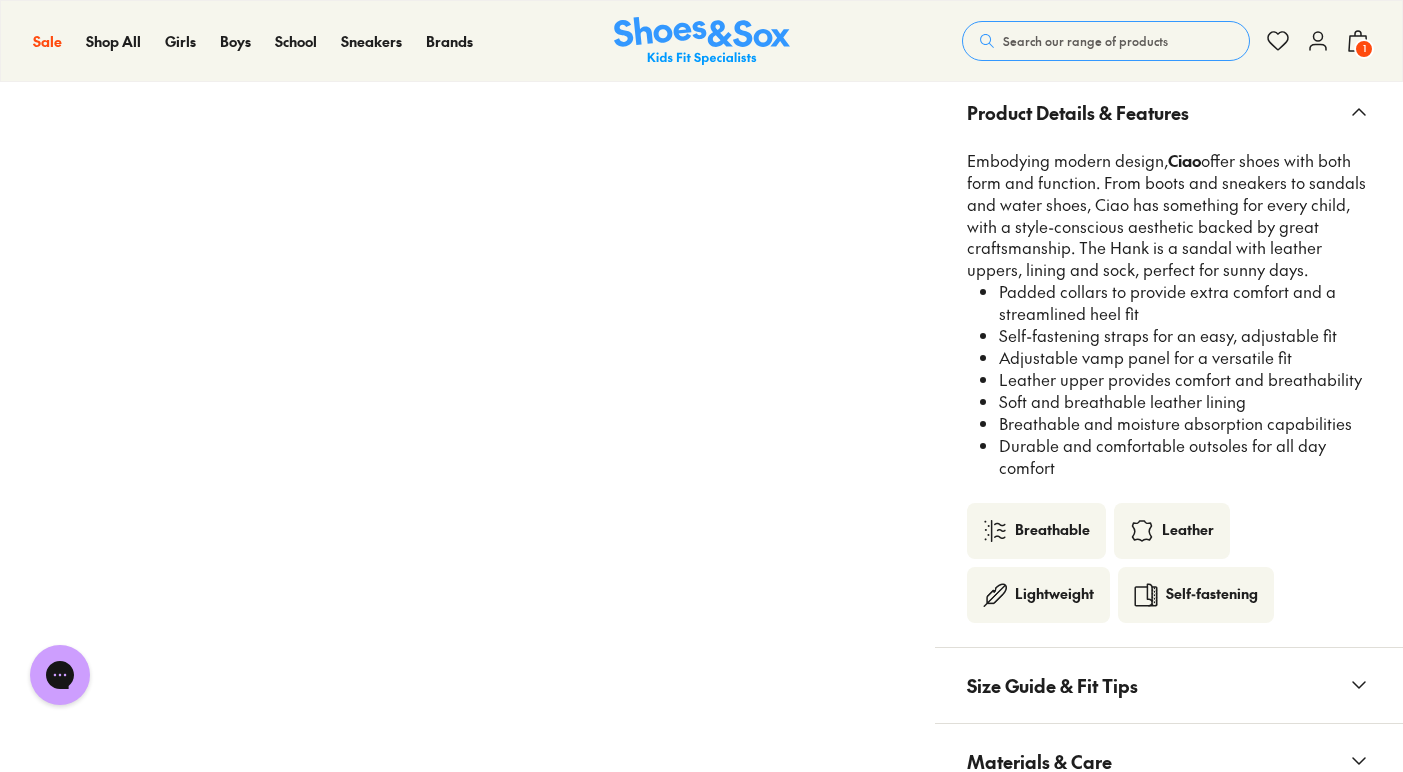scroll, scrollTop: 1205, scrollLeft: 0, axis: vertical 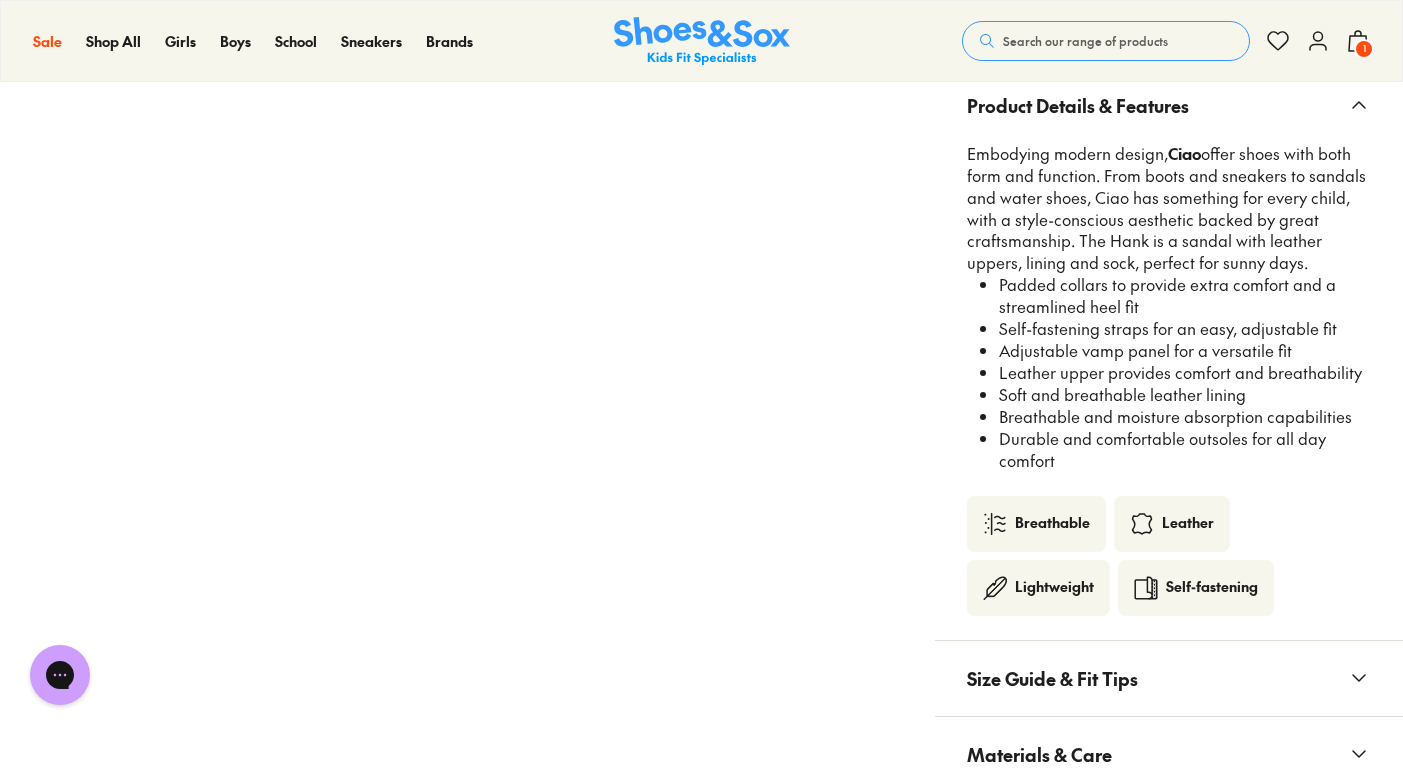 click on "Size Guide & Fit Tips" at bounding box center (1169, 678) 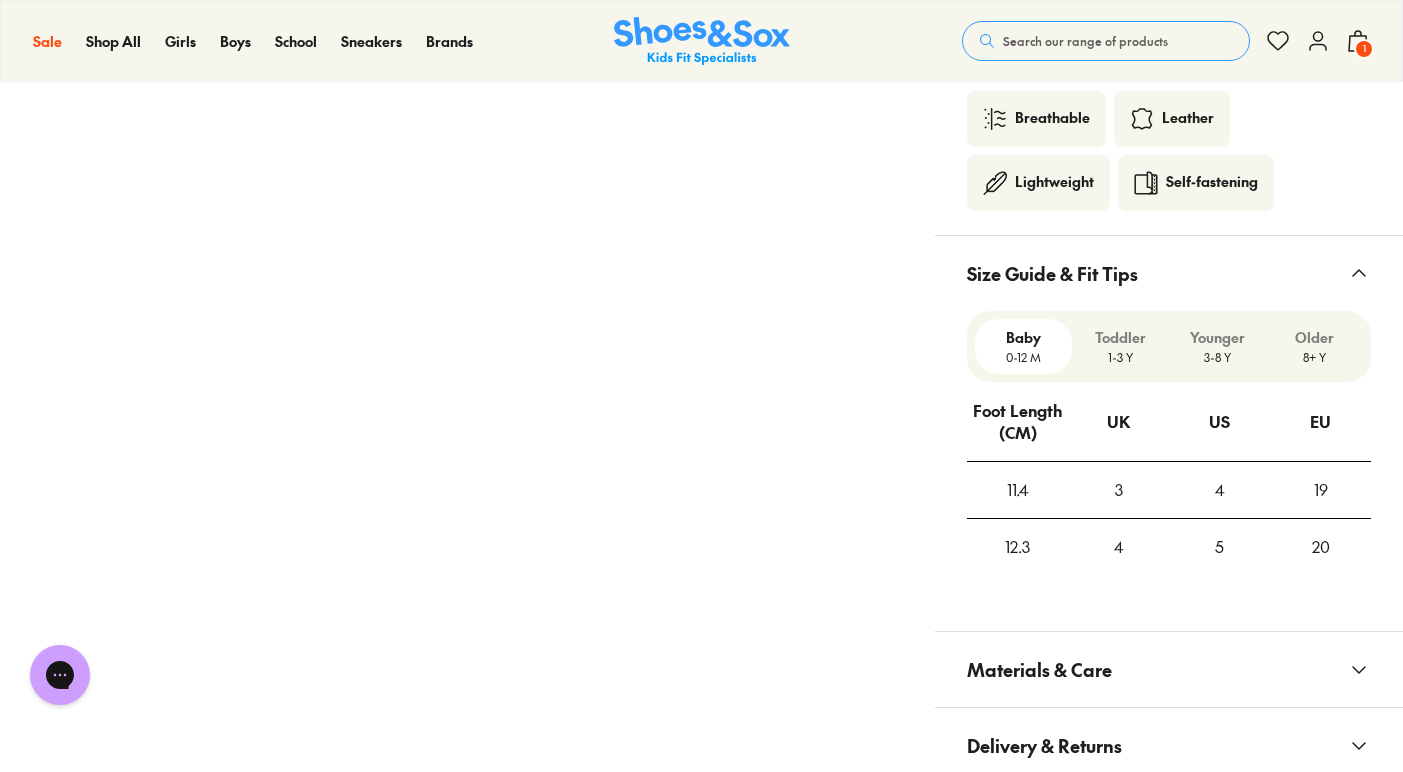 scroll, scrollTop: 1610, scrollLeft: 0, axis: vertical 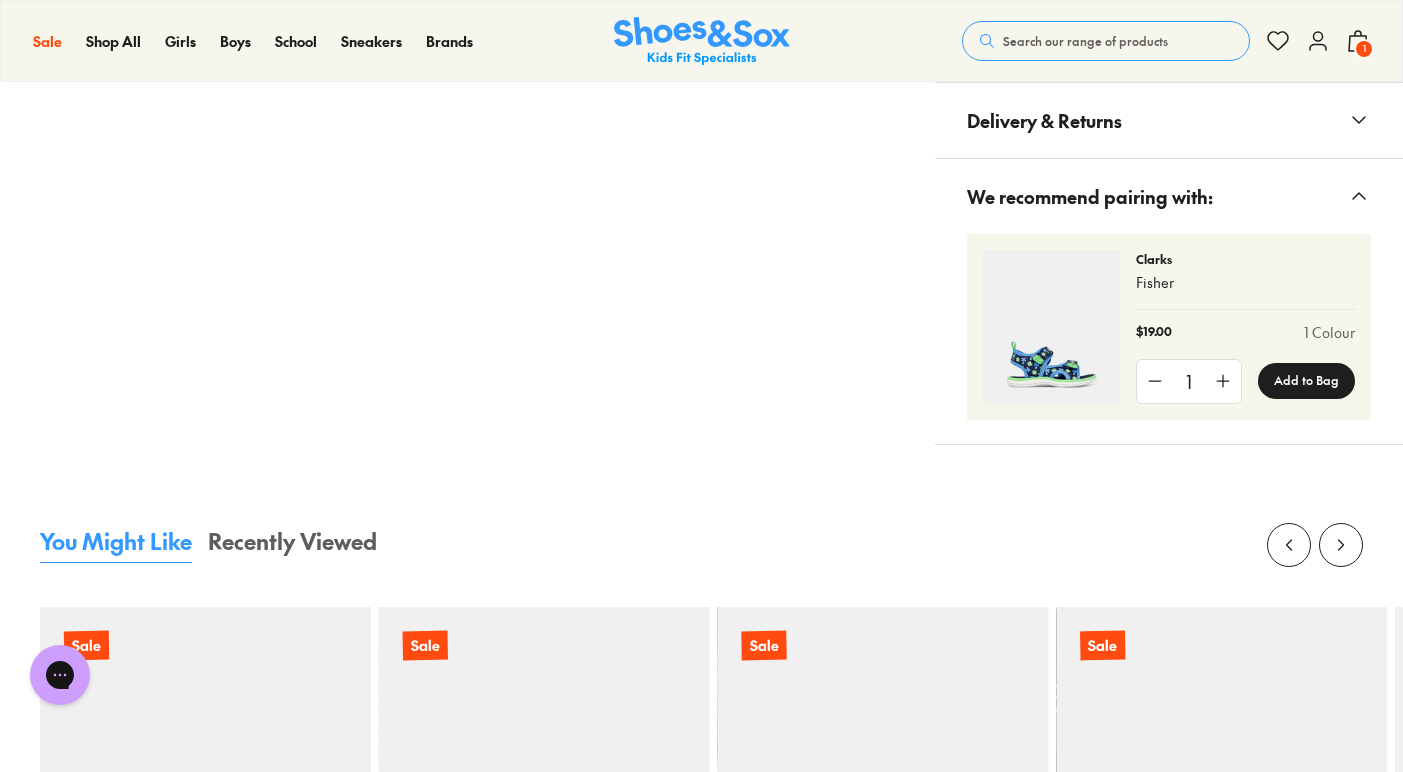 click on "You Might Like Recently Viewed Sale Ciao Hutton Junior $ 50.00 $ 69.95 Sale Ciao Hugo $ 50.00 $ 79.95 Sale Ciao Harvey $ 50.00 $ 79.95 Sale Ciao Houston $ 50.00 $ 79.95 Sale Ciao Hammond $ 50.00 $ 79.95 Sale Ciao Hutton $ 50.00 $ 79.95 Online only Bobux Step Up Driftwood Sandals II $ 60.00 $ 84.95 Sale Bobux Step Up Driftwood Sandals II $ 60.00 $ 84.95 Sale Clarks Sterling $ 60.00 $ 79.95 Sale Clarks Mateo II $ 40.00 $ 79.95 Sale Clarks Mateo II $ 40.00 $ 79.95 Sale Old Soles Free Ground $ 55.00 $ 79.95 Online only Teva Original Uni Sandal Infant $ 65.00 $ 84.95 Sale Ciao Beach Bubbles $ 30.00 $ 44.95 Sale Ciao Beach Crocodile $ 30.00 $ 44.95 Sale Ciao Beach Fins $ 30.00 $ 44.95 Exclusive Ciao Breeze $ 79.95 Exclusive Ciao Breeze $ 79.95 Sale Pablosky Jabato Sandal 510325 Youth $ 75.00 $ 139.95 Sale Ciao Busy $ 40.00 $ 59.95" at bounding box center (701, 845) 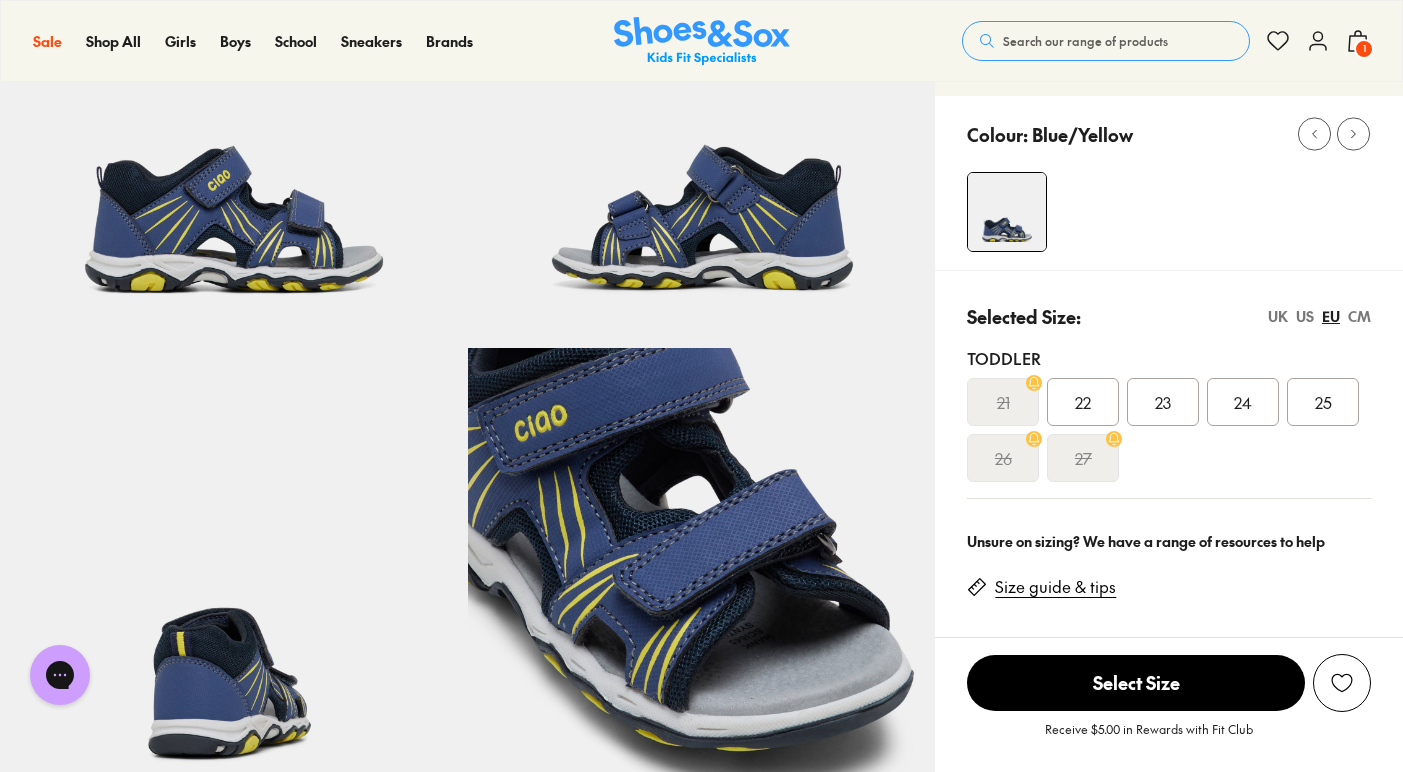 scroll, scrollTop: 236, scrollLeft: 0, axis: vertical 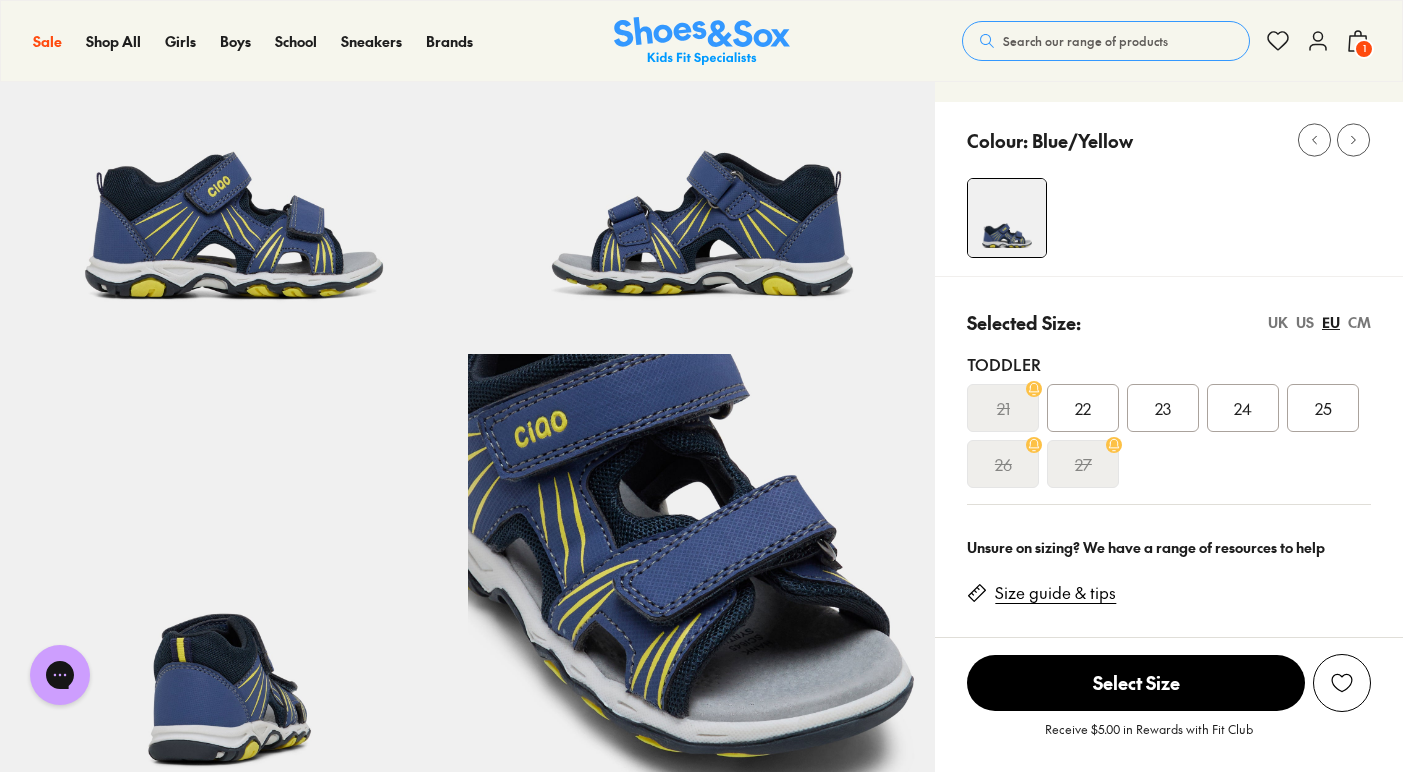 click on "23" at bounding box center (1163, 408) 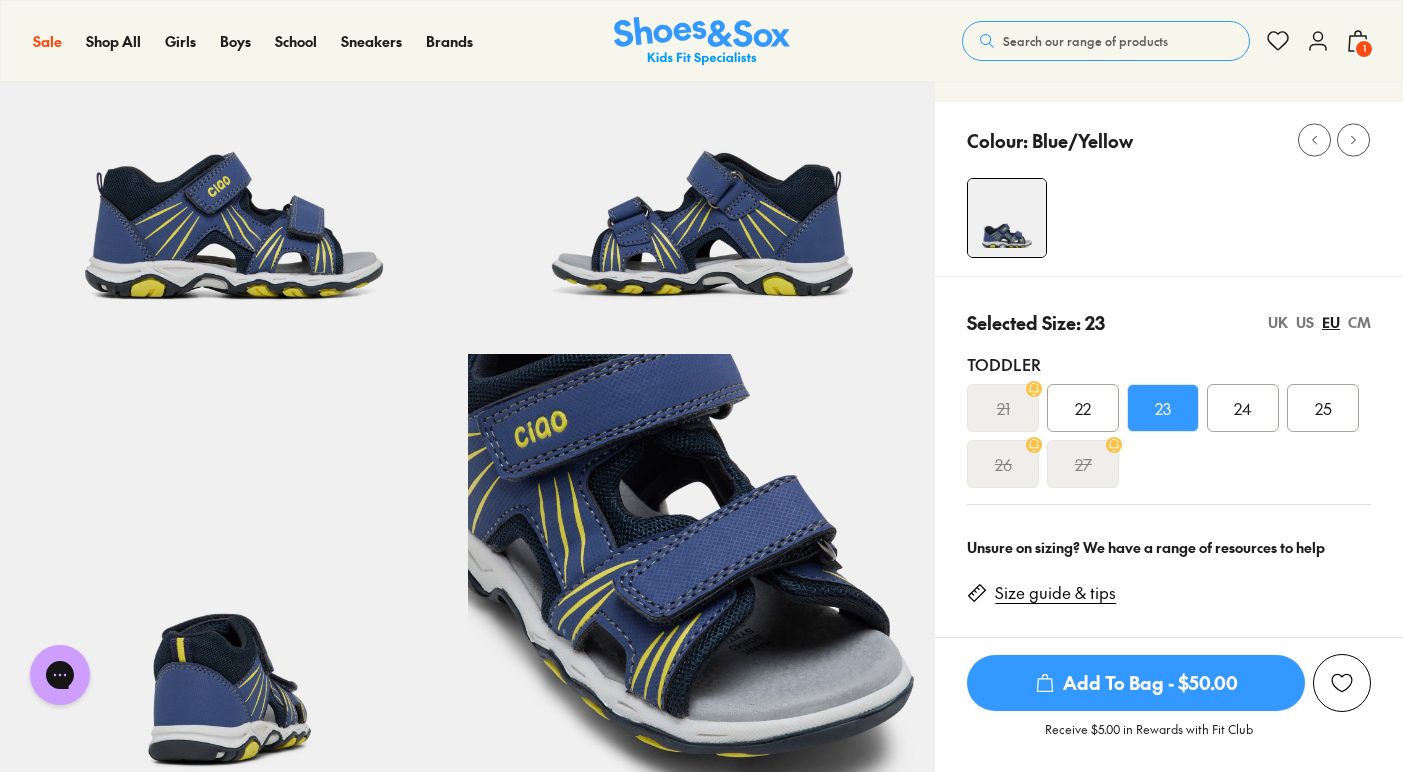 click on "Add To Bag - $50.00" at bounding box center [1136, 683] 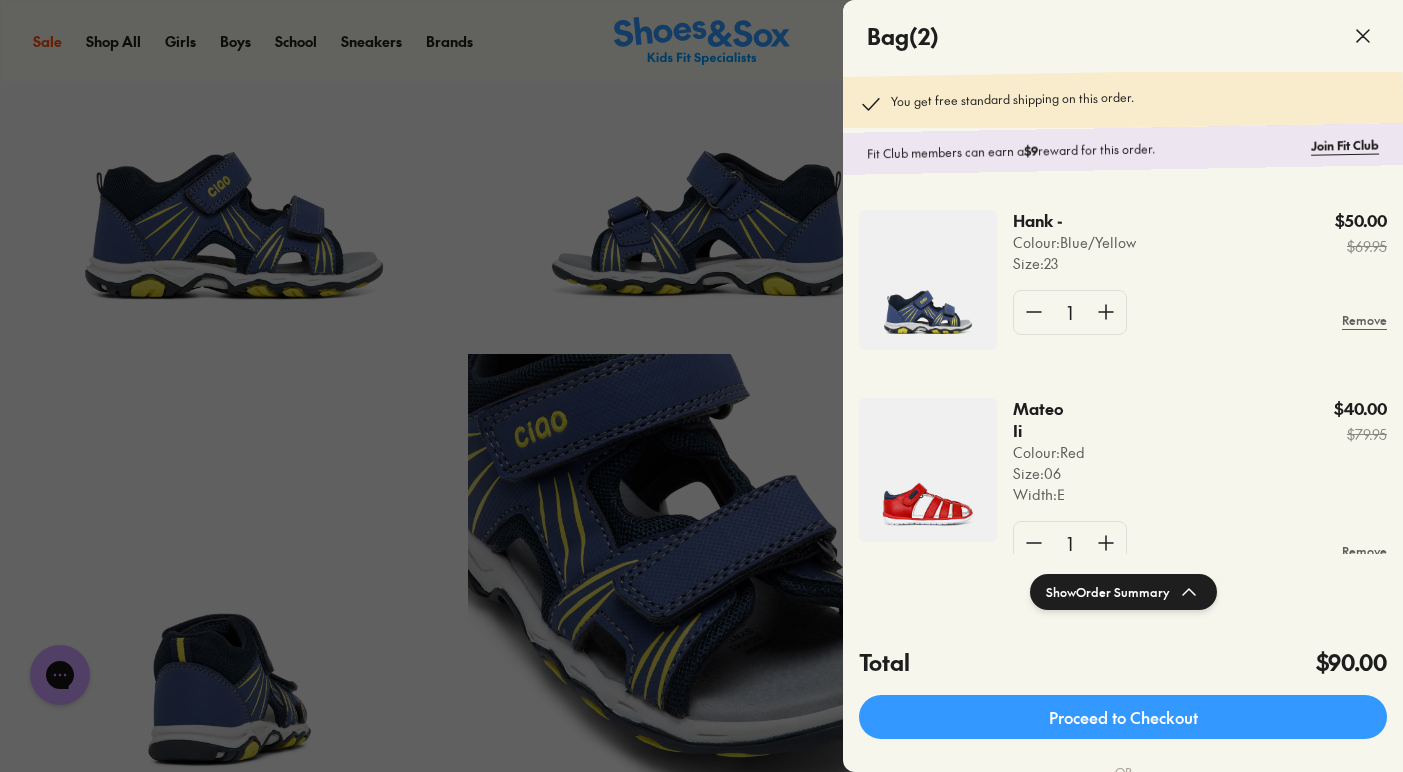 click 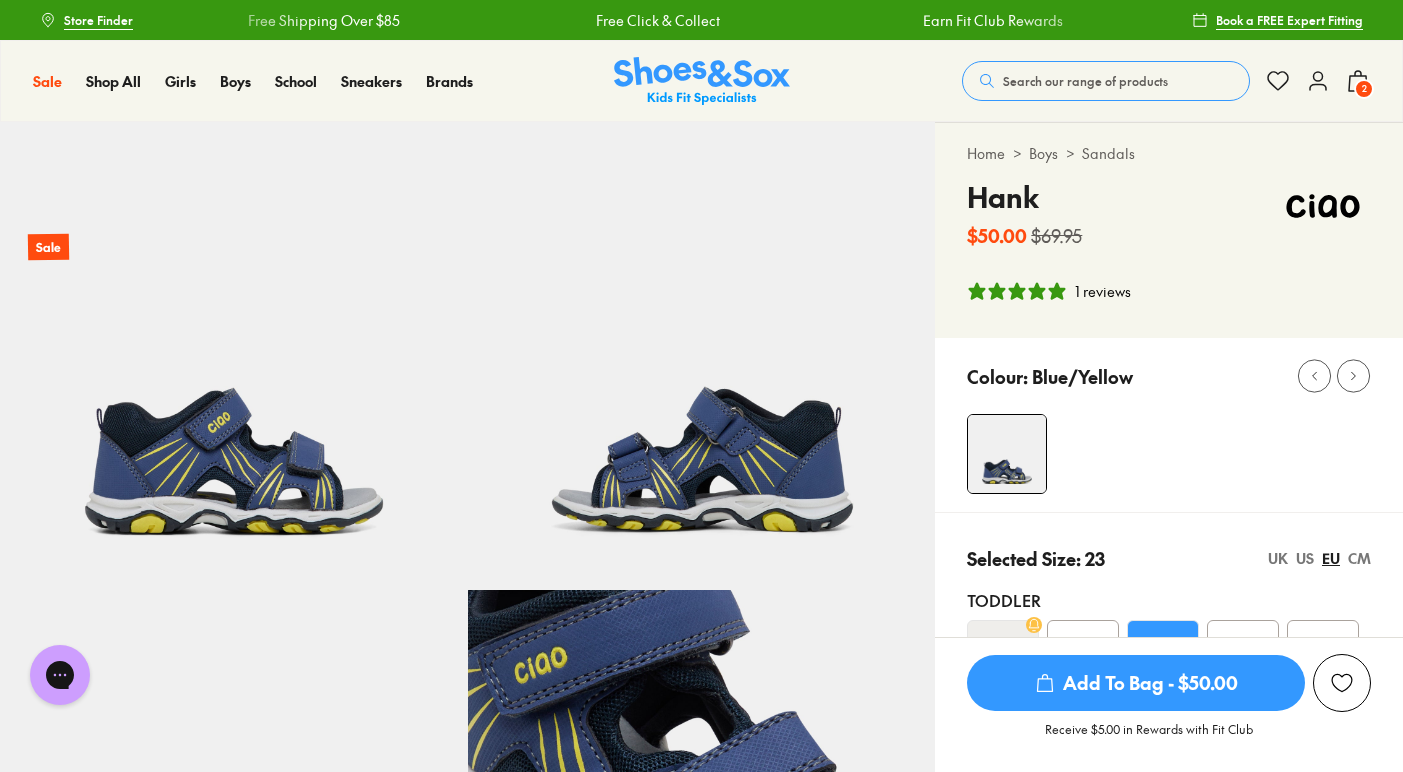scroll, scrollTop: 0, scrollLeft: 0, axis: both 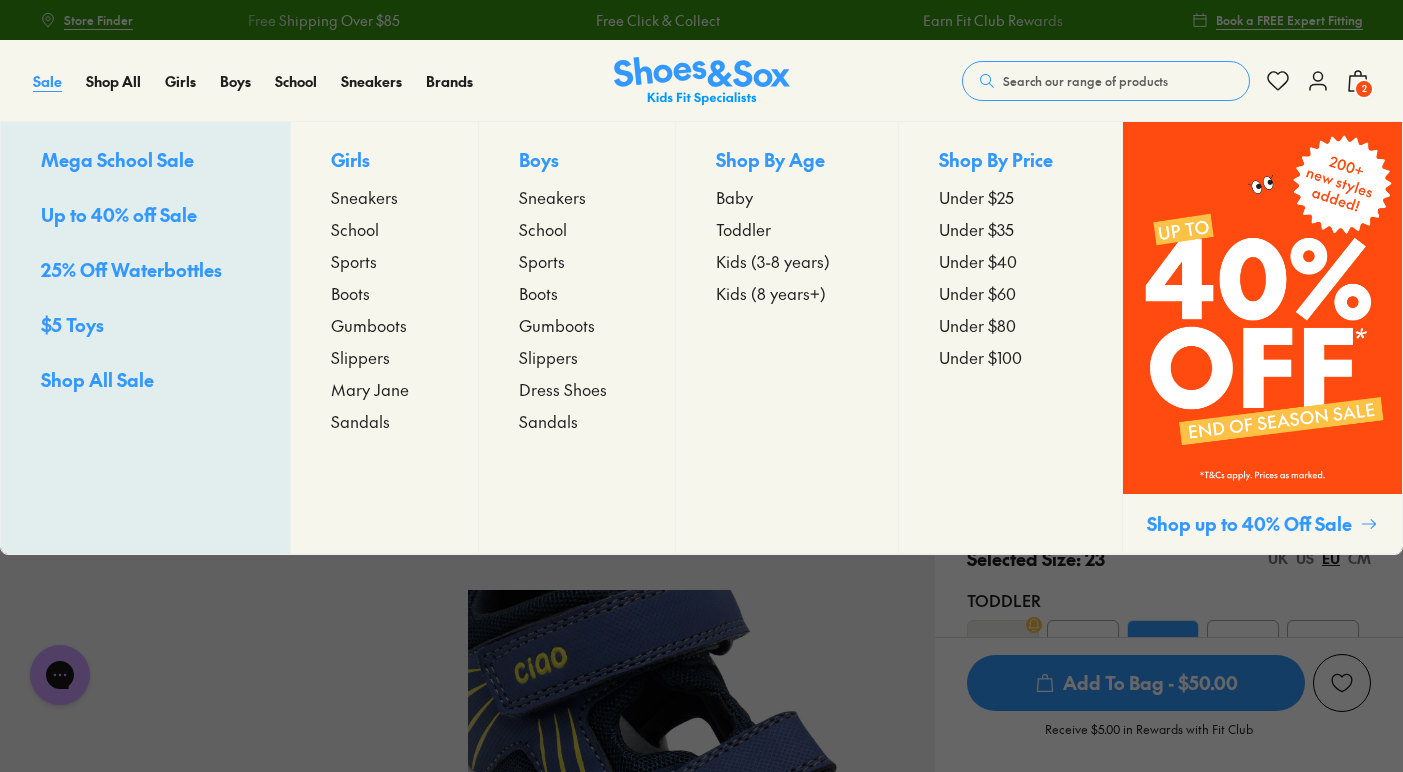 click on "Sale" at bounding box center [47, 81] 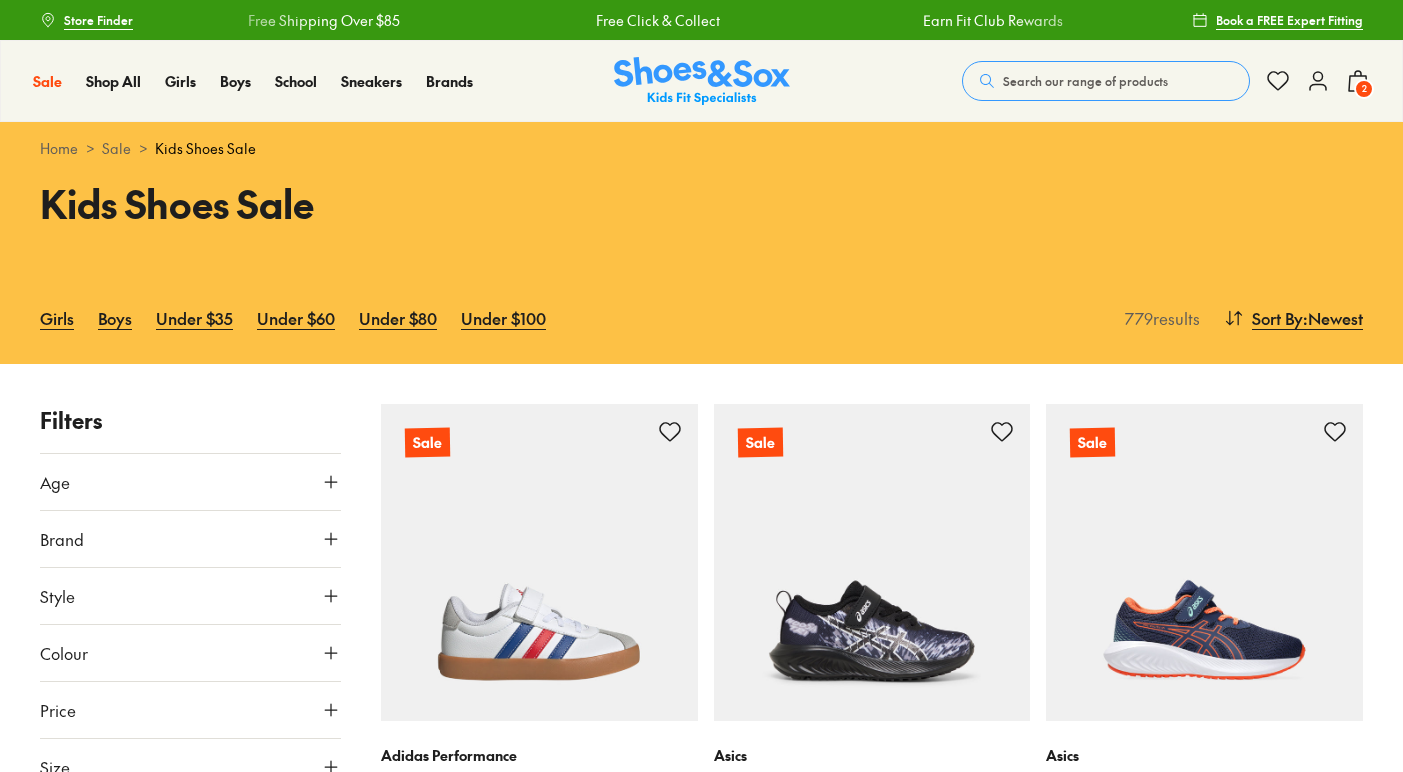 scroll, scrollTop: 0, scrollLeft: 0, axis: both 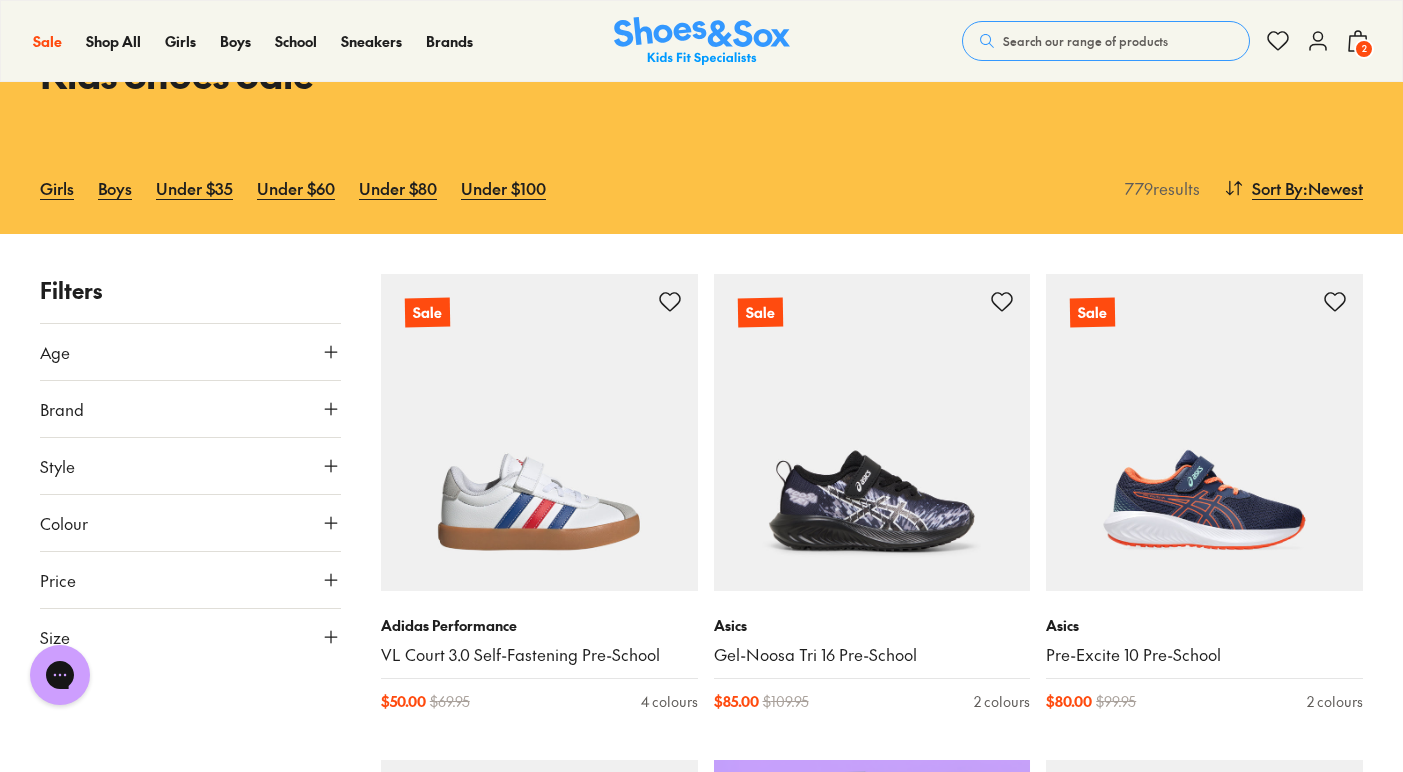 click on "Size" at bounding box center [190, 637] 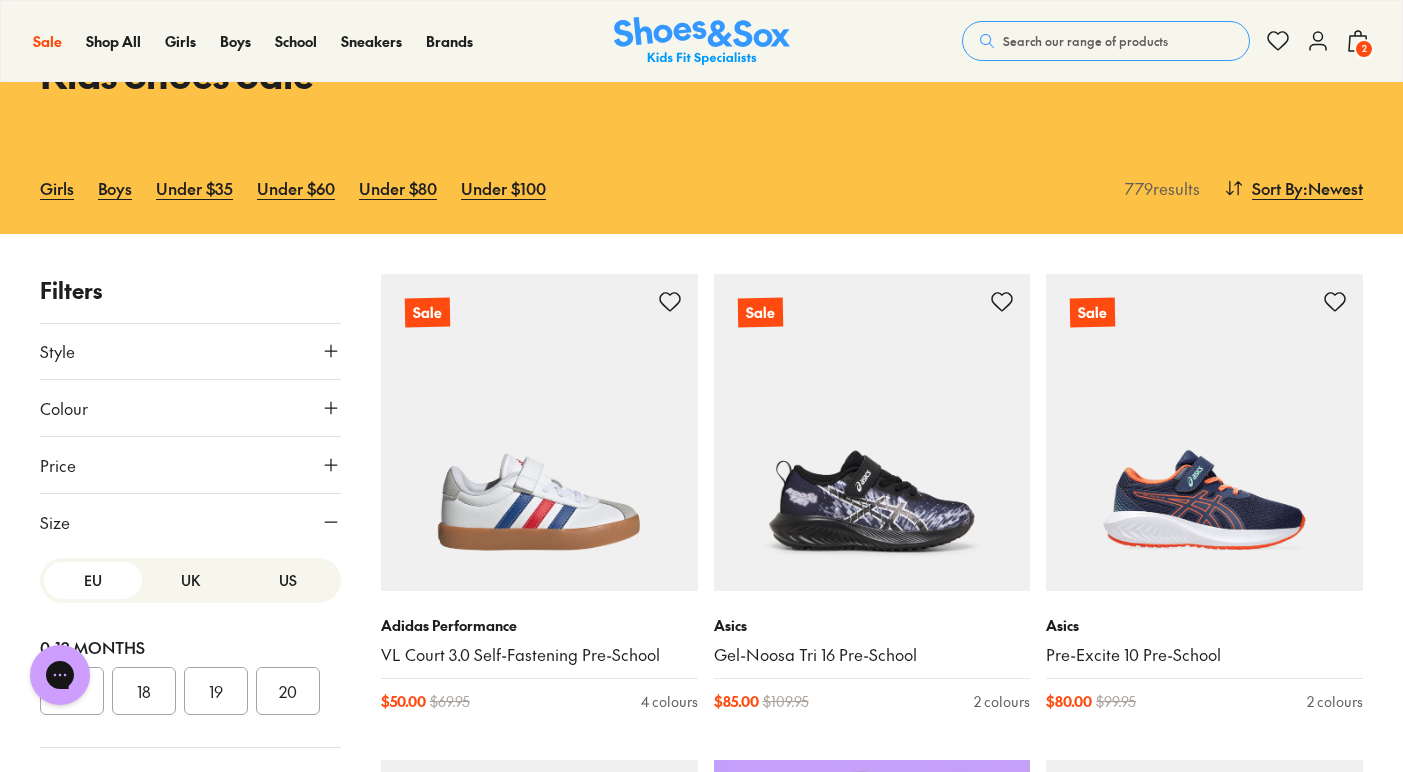 scroll, scrollTop: 115, scrollLeft: 0, axis: vertical 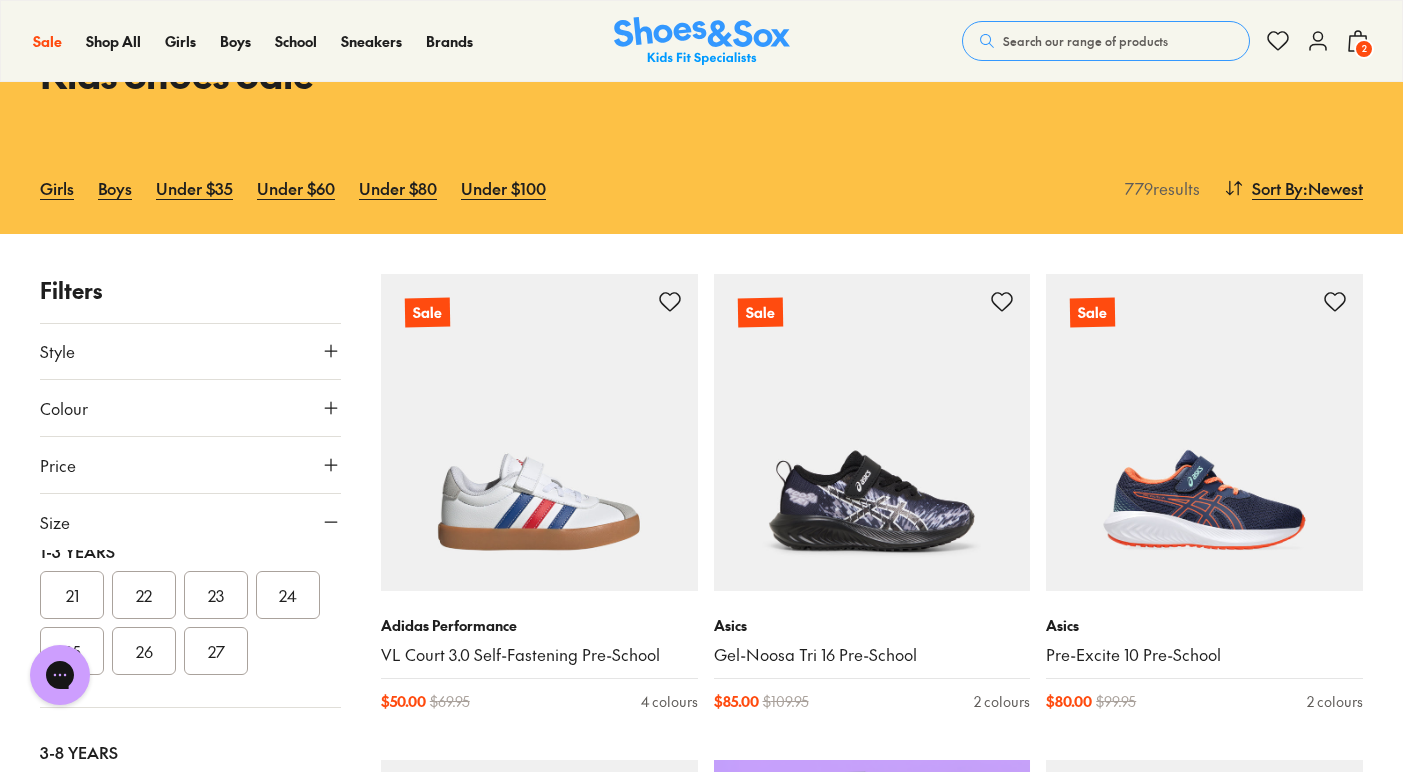 click on "23" at bounding box center [216, 595] 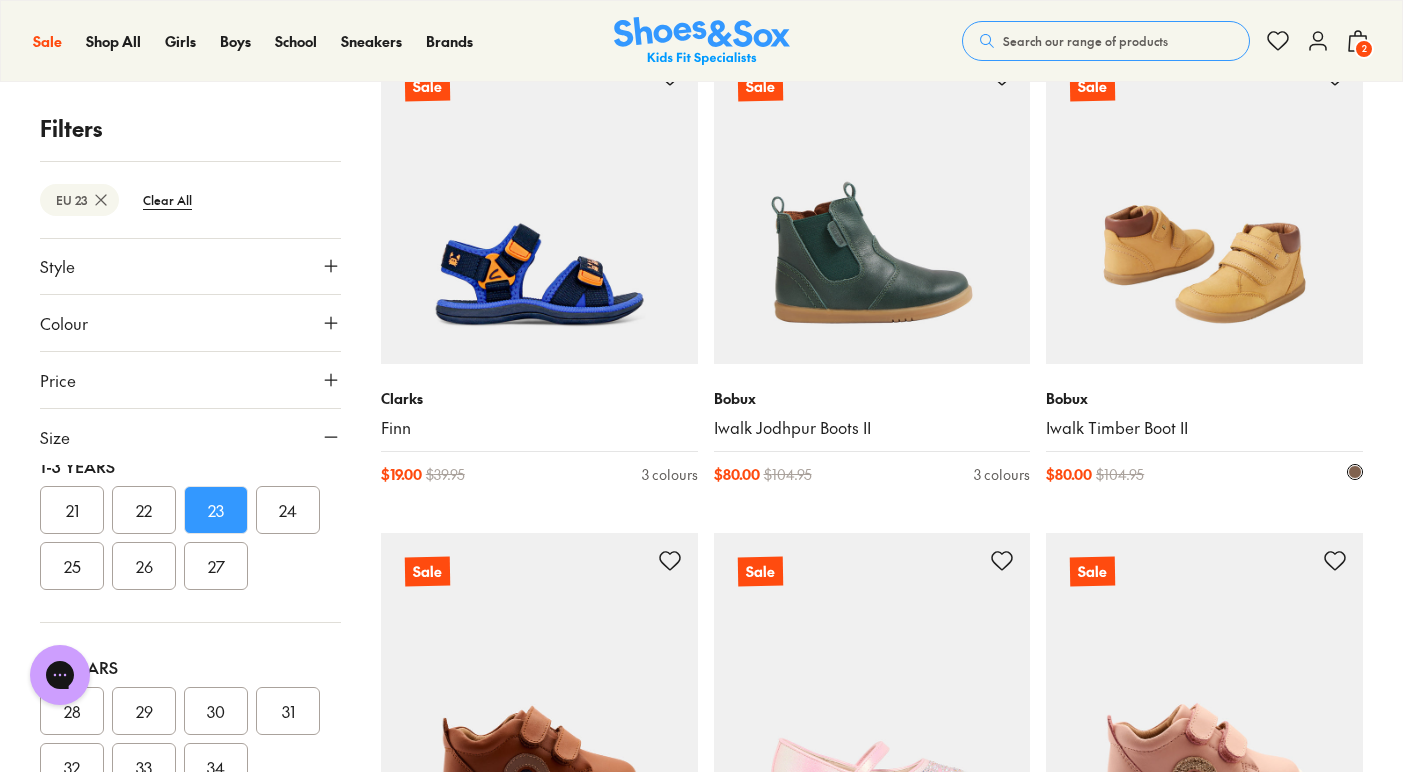 scroll, scrollTop: 2331, scrollLeft: 0, axis: vertical 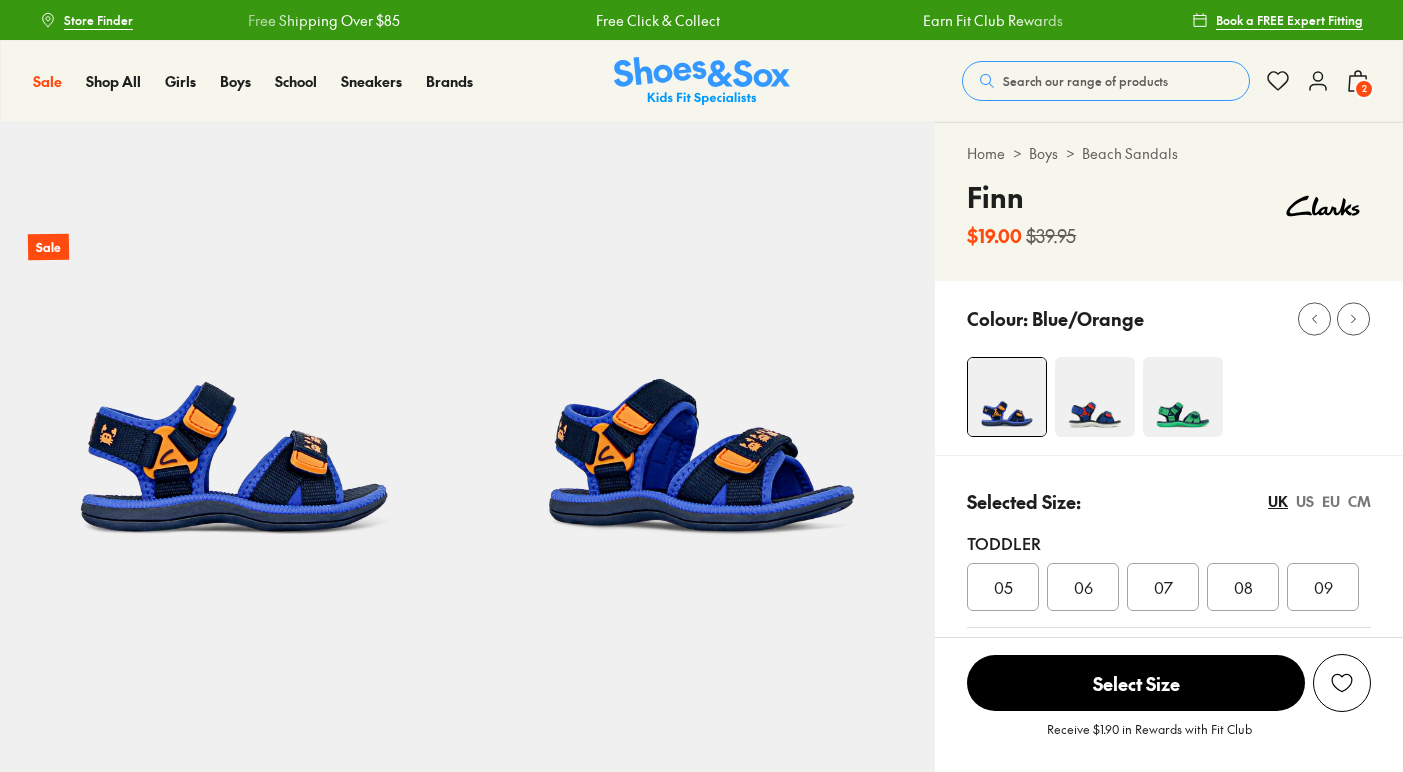 select on "*" 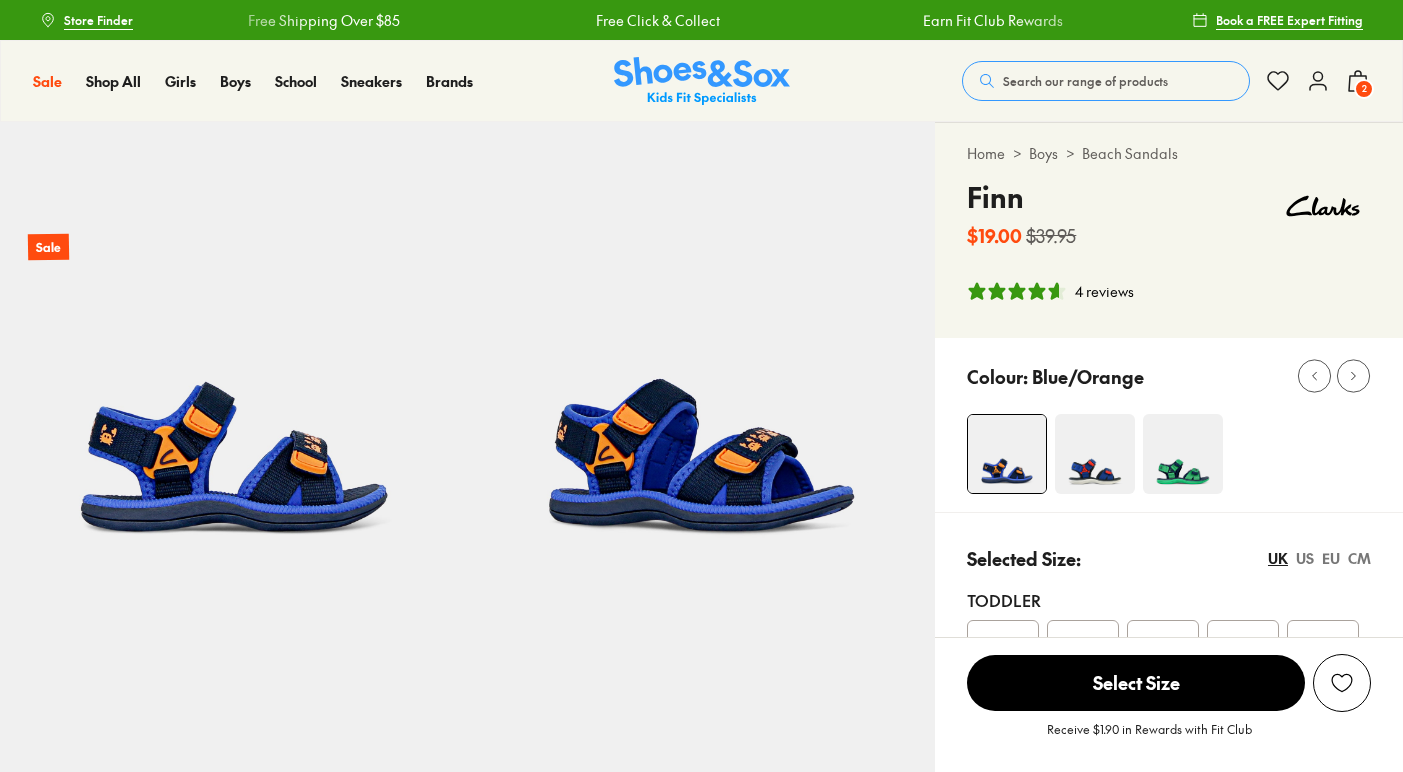 scroll, scrollTop: 0, scrollLeft: 0, axis: both 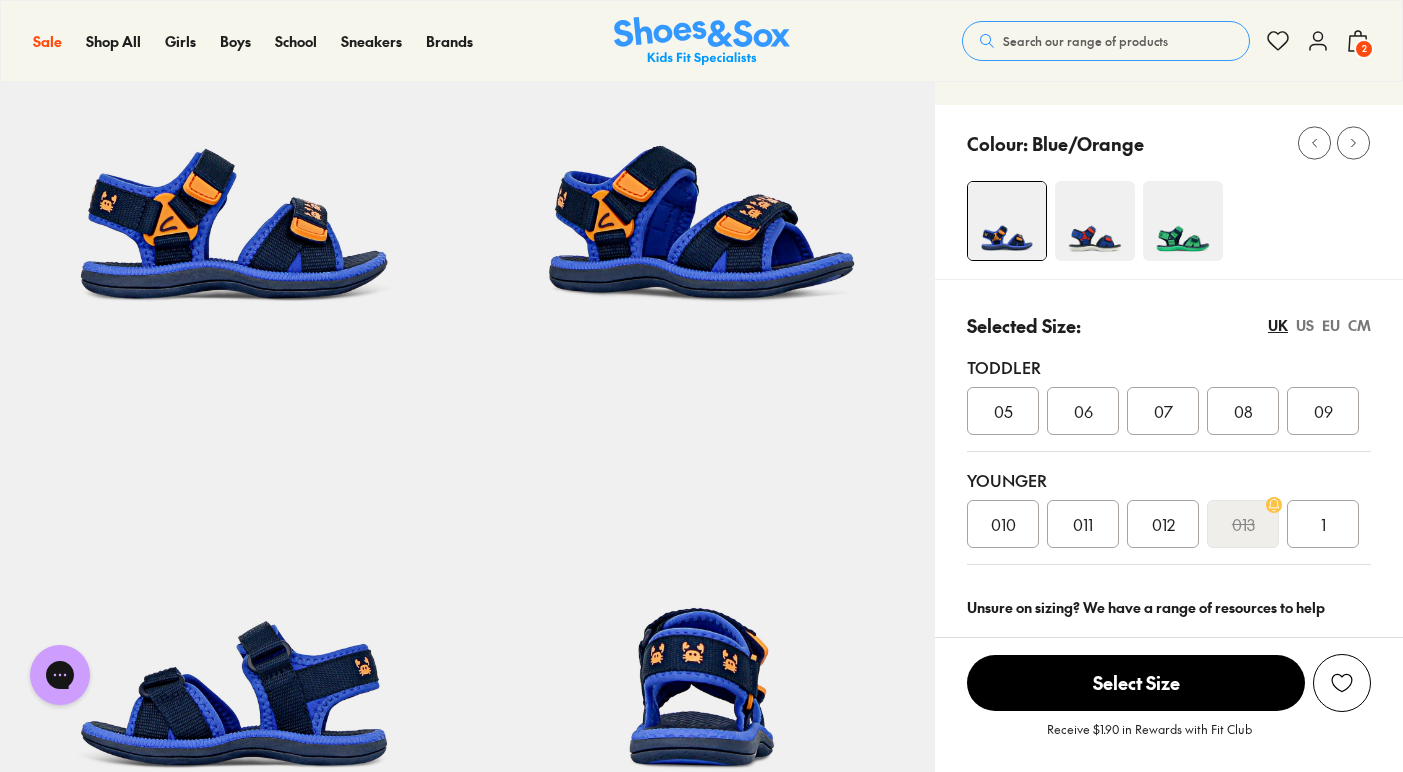 click on "EU" at bounding box center [1331, 325] 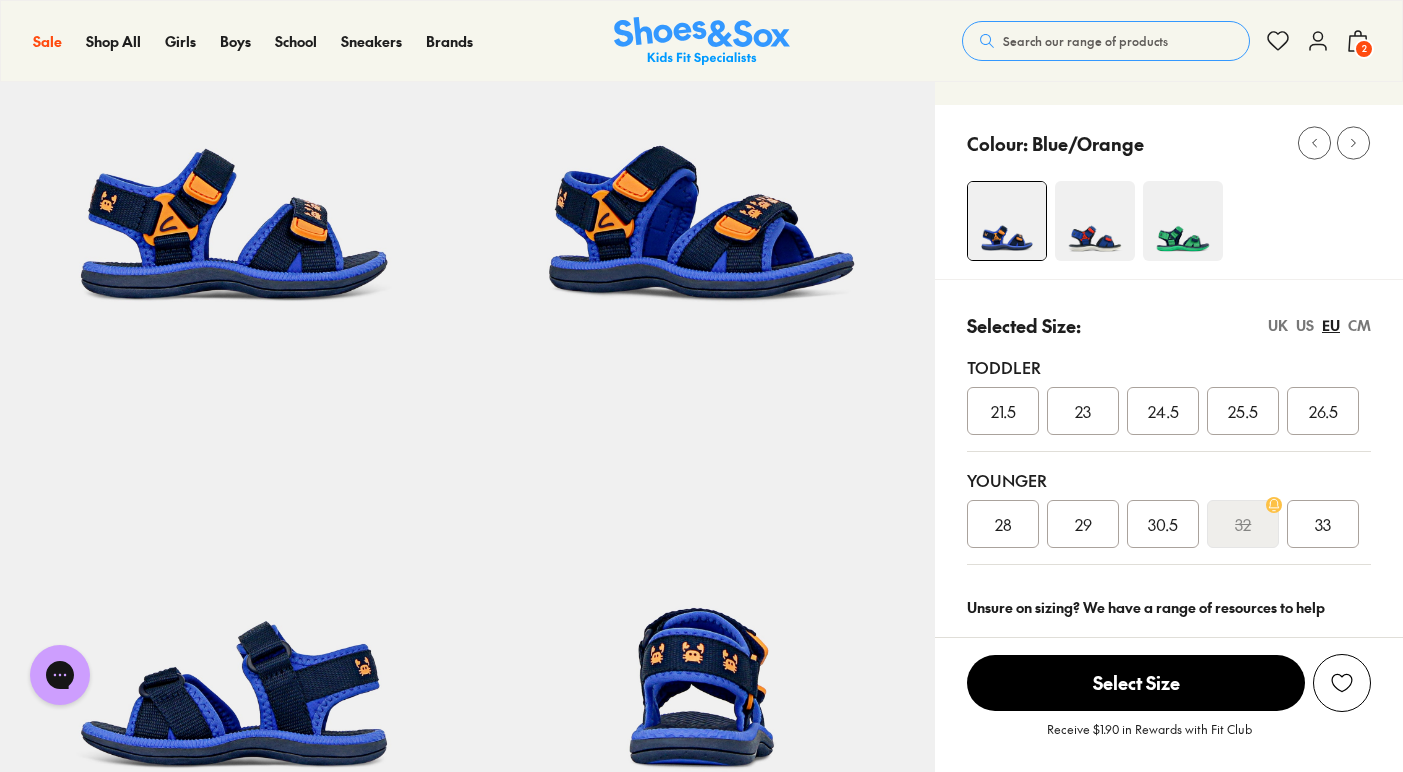 click on "23" at bounding box center (1083, 411) 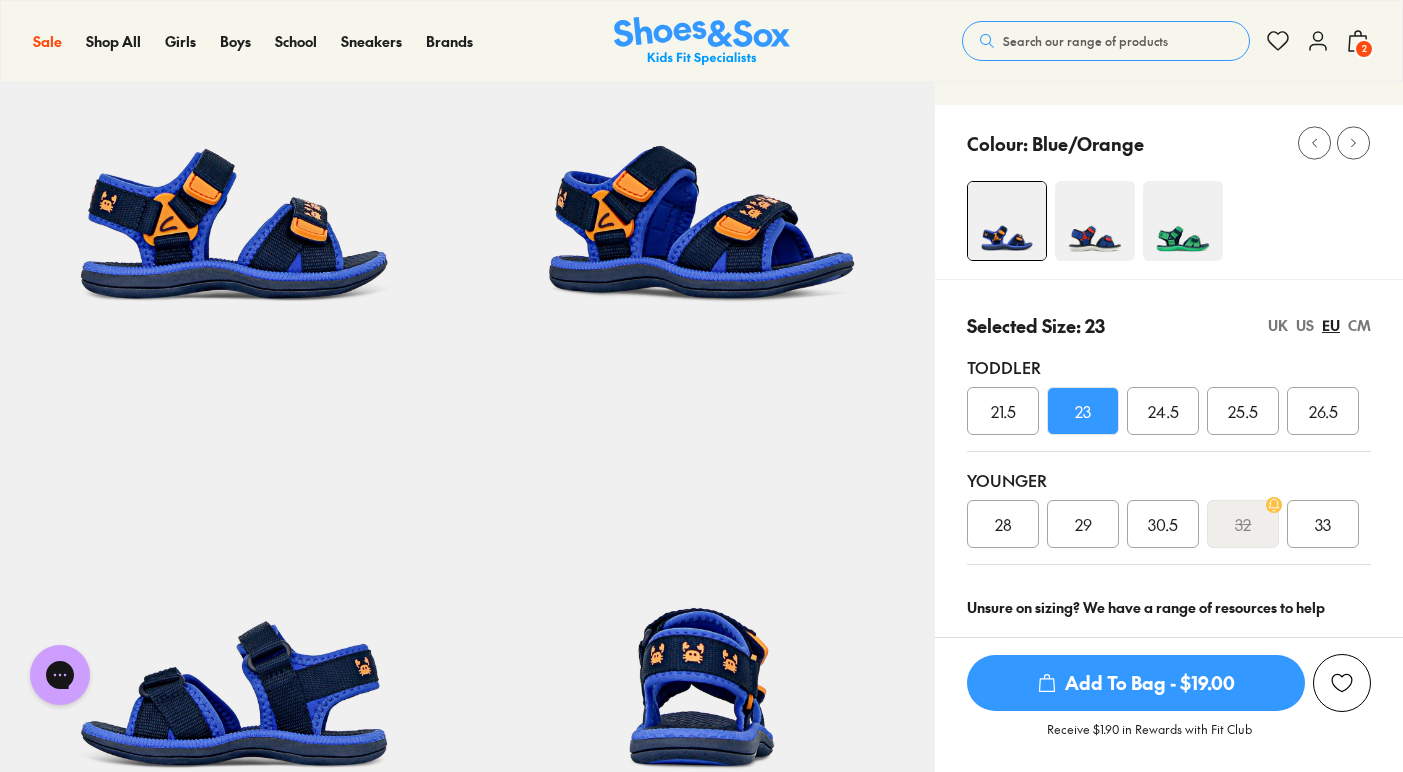 click on "Colour:
Blue/Orange" at bounding box center [1169, 192] 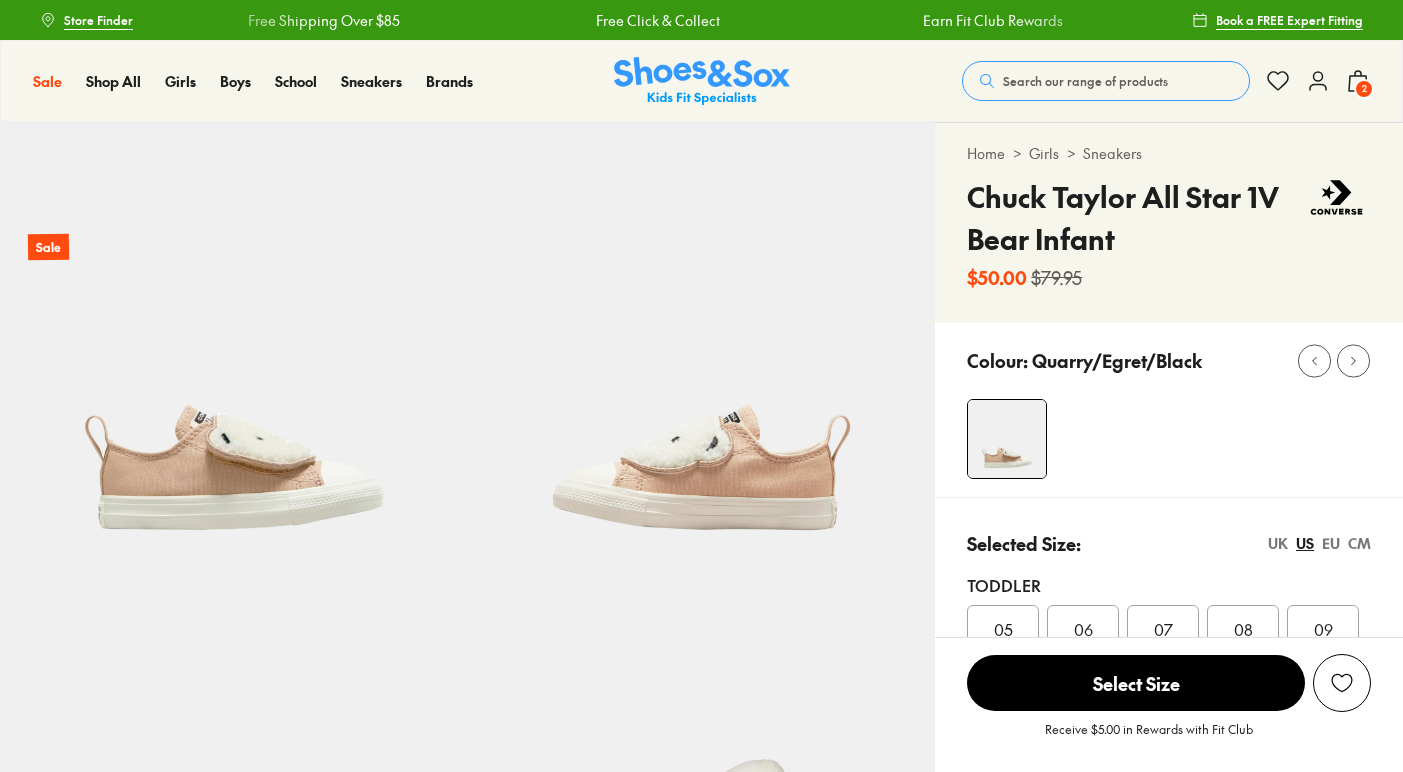 select on "*" 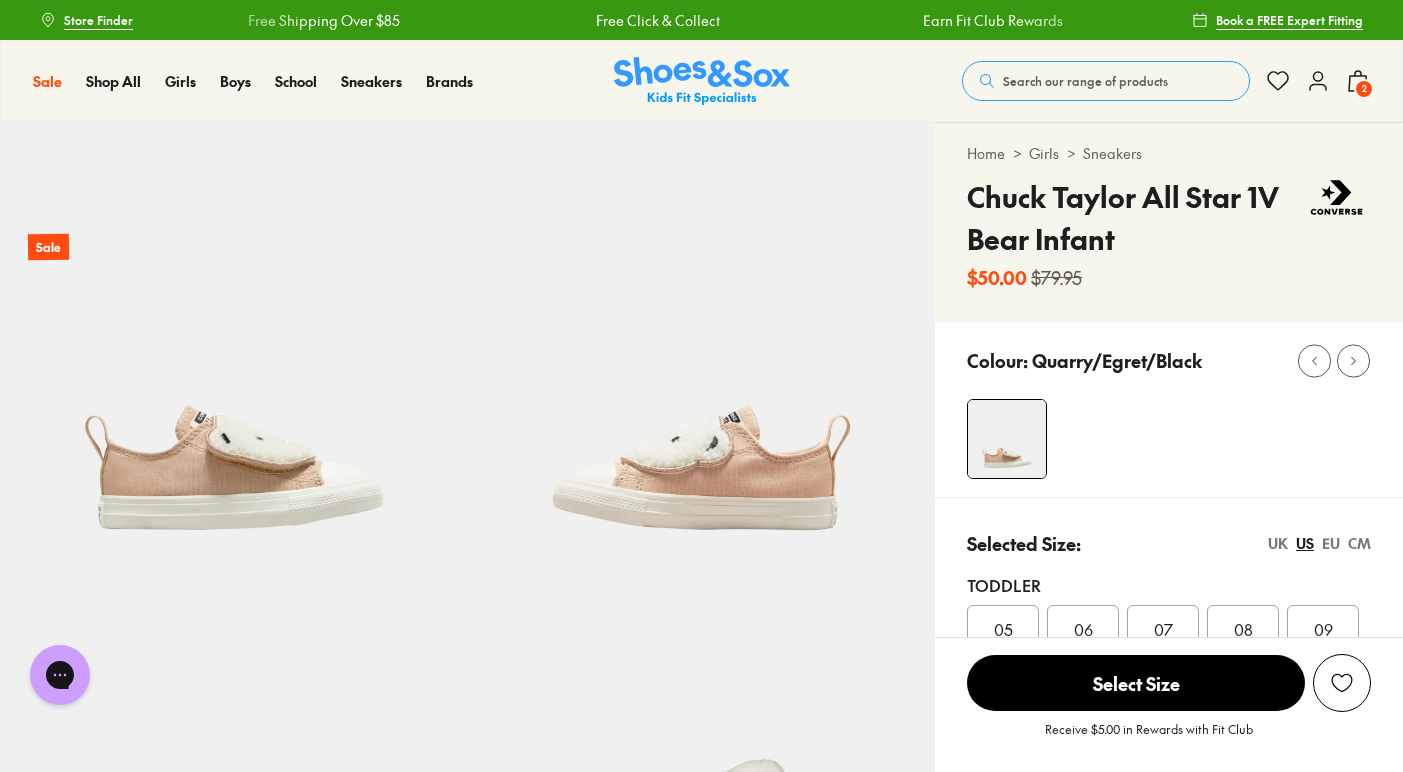 scroll, scrollTop: 0, scrollLeft: 0, axis: both 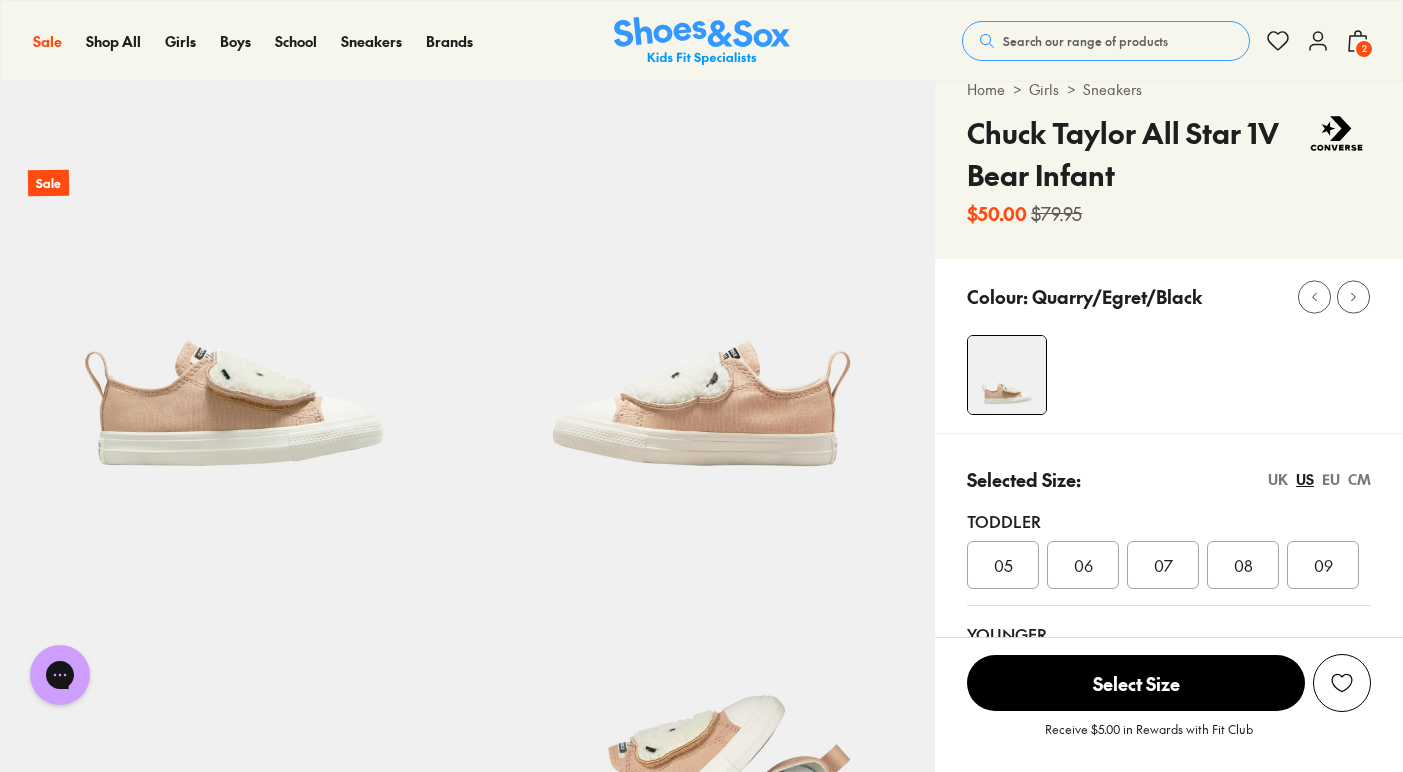 click on "EU" at bounding box center [1331, 479] 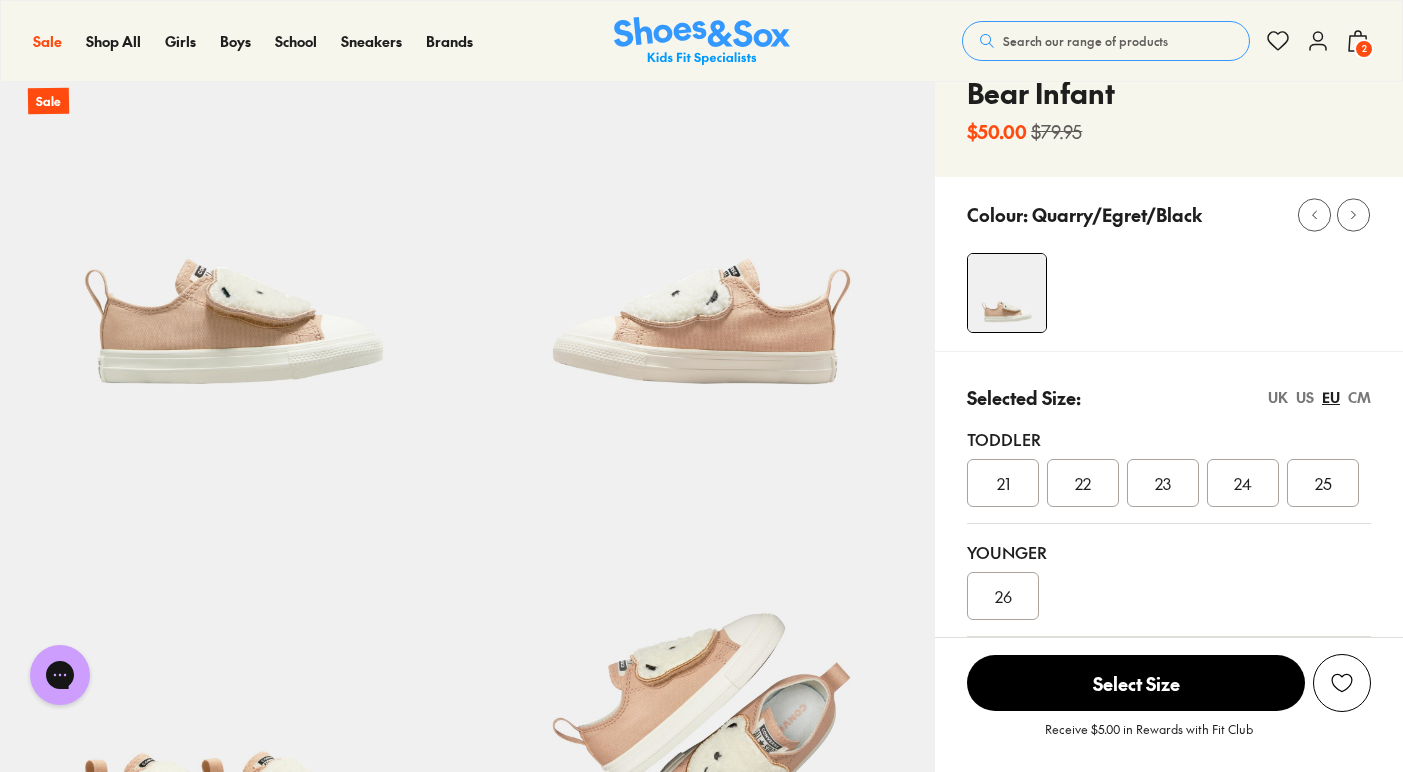 scroll, scrollTop: 257, scrollLeft: 0, axis: vertical 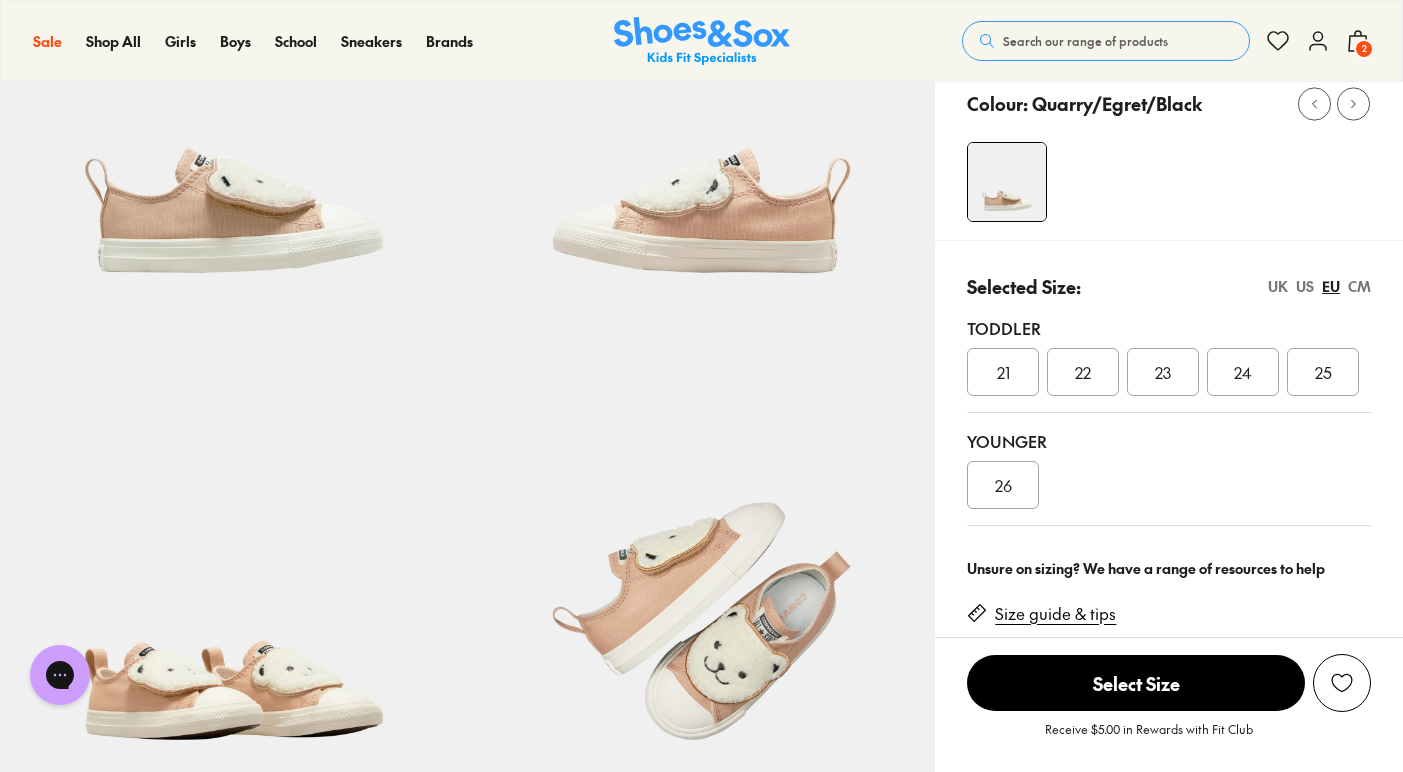 click on "23" at bounding box center (1163, 372) 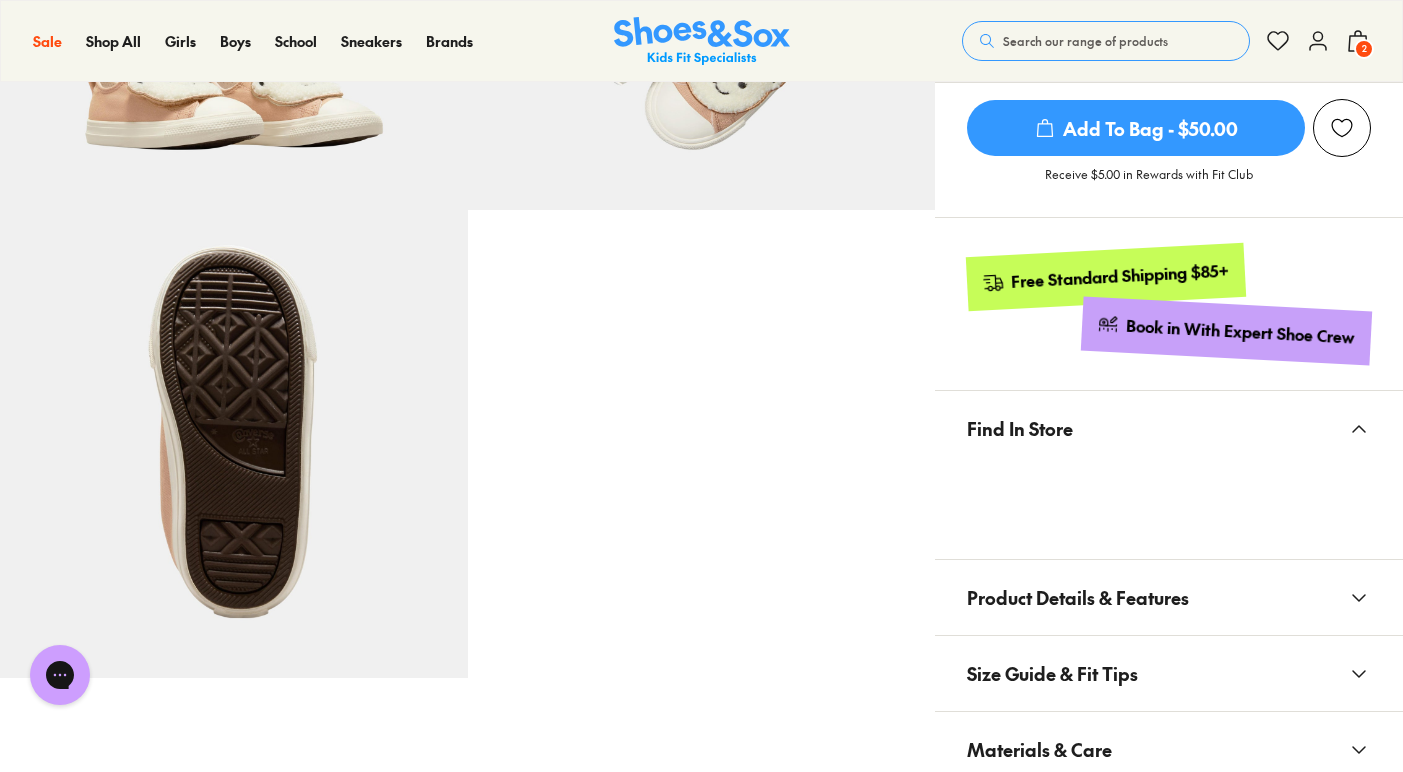 scroll, scrollTop: 990, scrollLeft: 0, axis: vertical 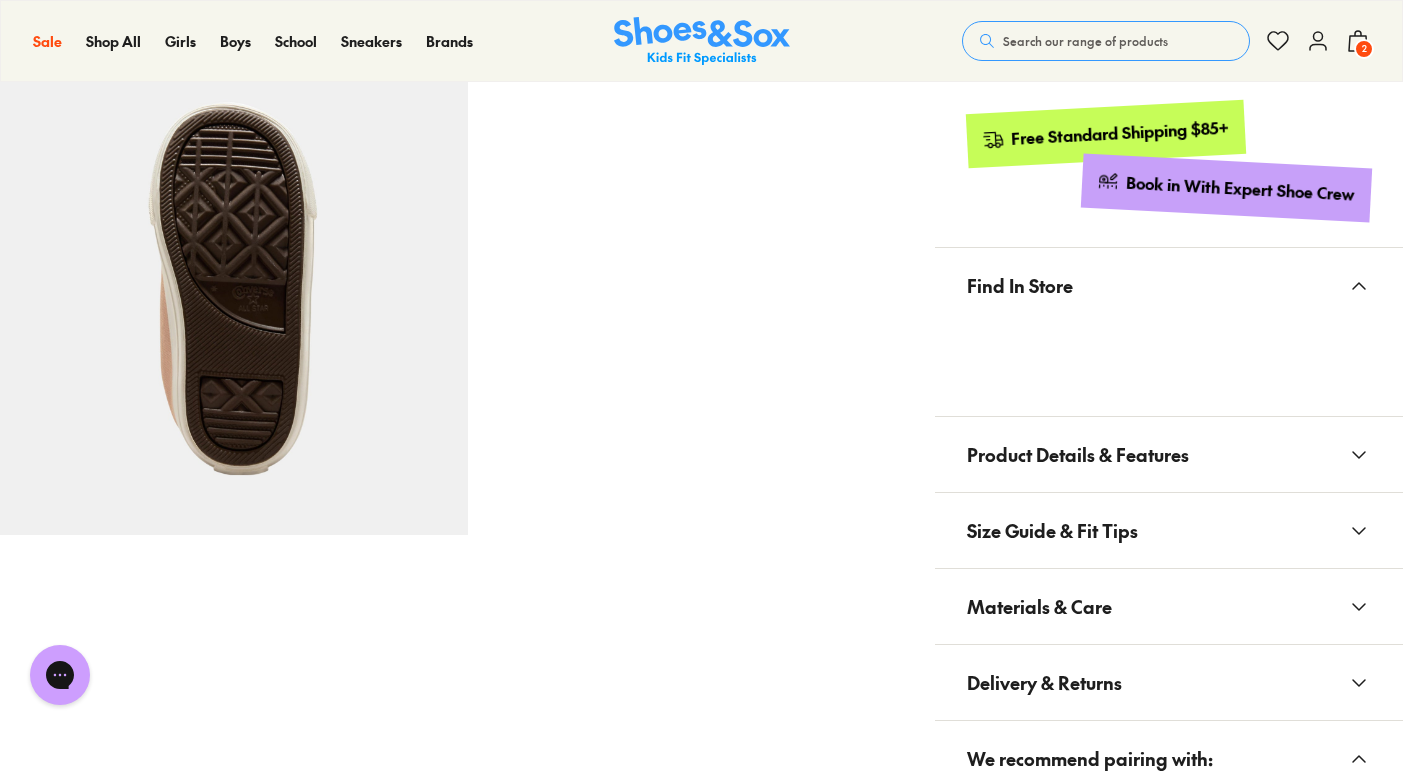 click on "Product Details & Features" at bounding box center (1078, 454) 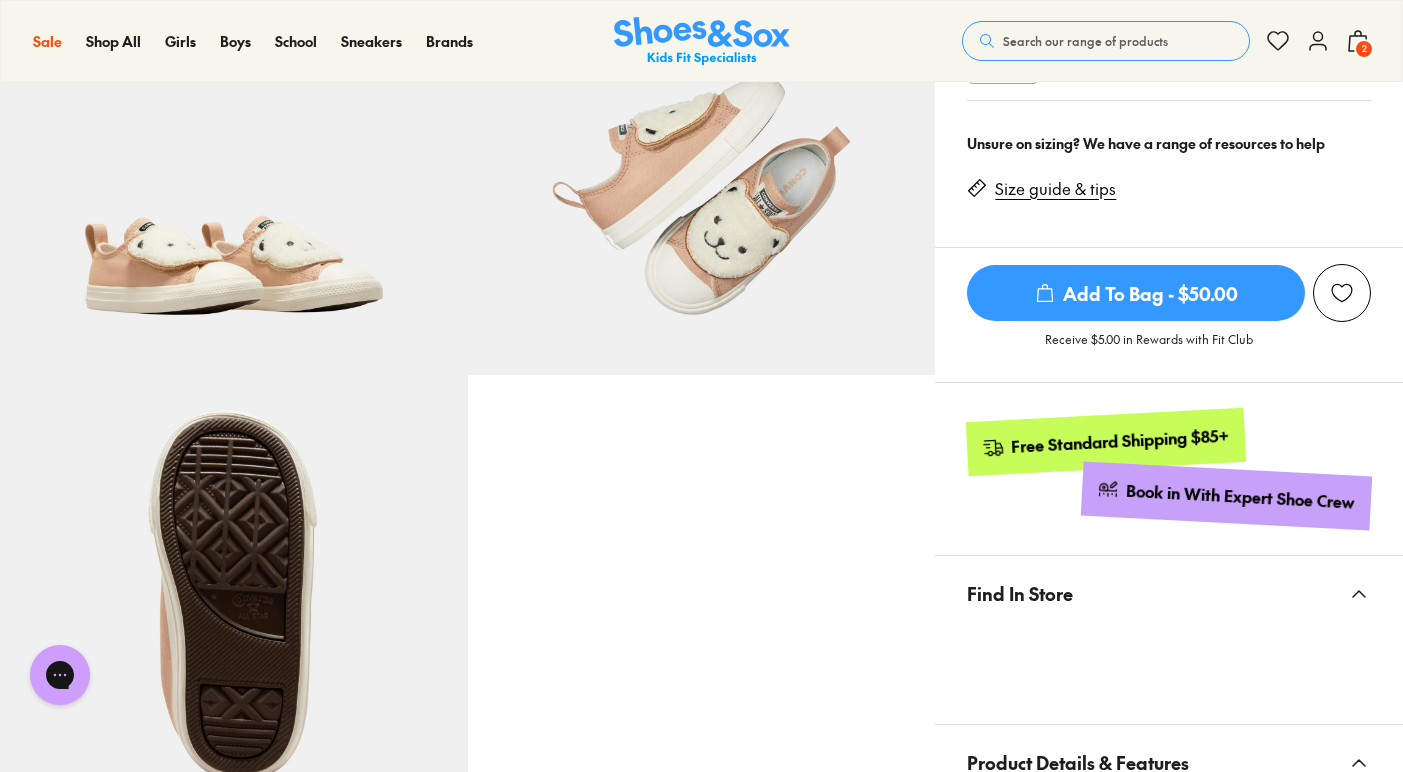scroll, scrollTop: 659, scrollLeft: 0, axis: vertical 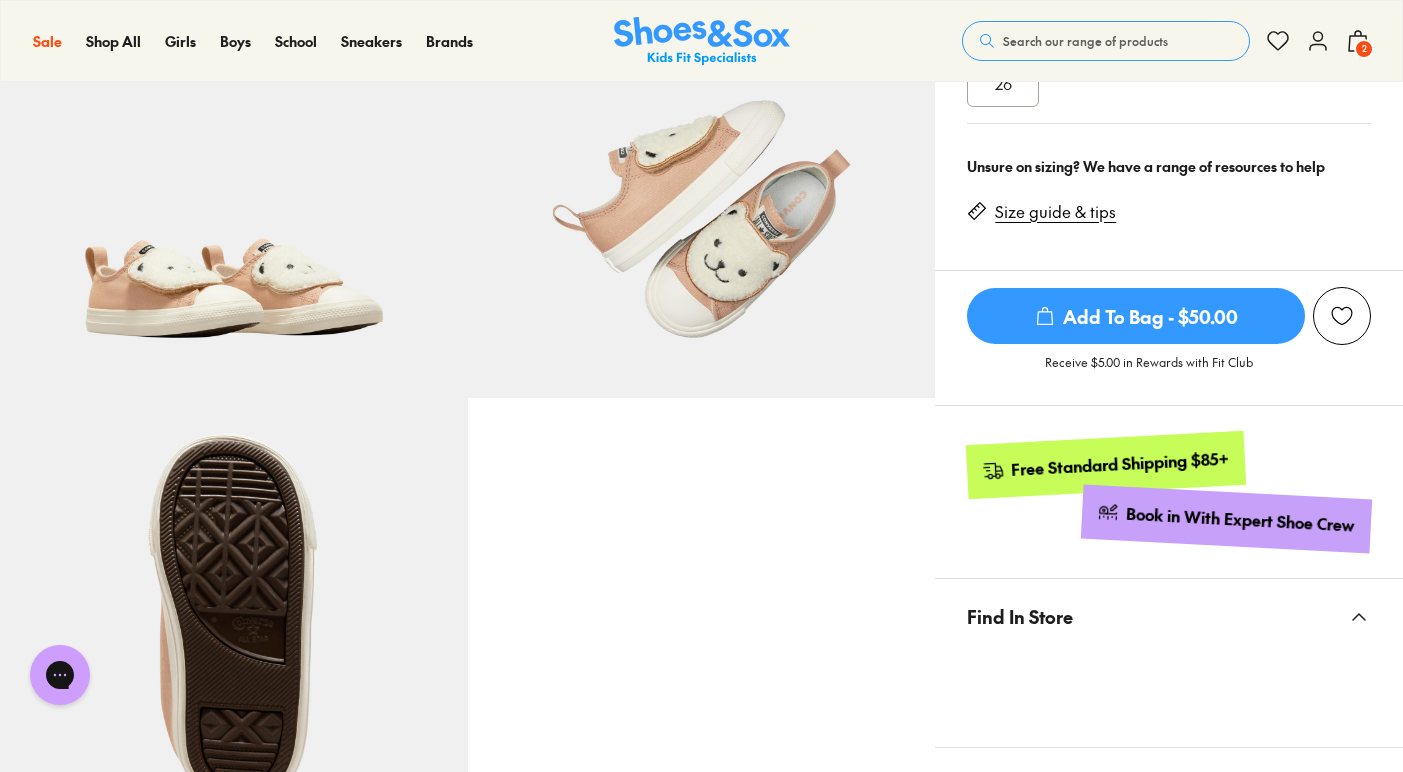 click 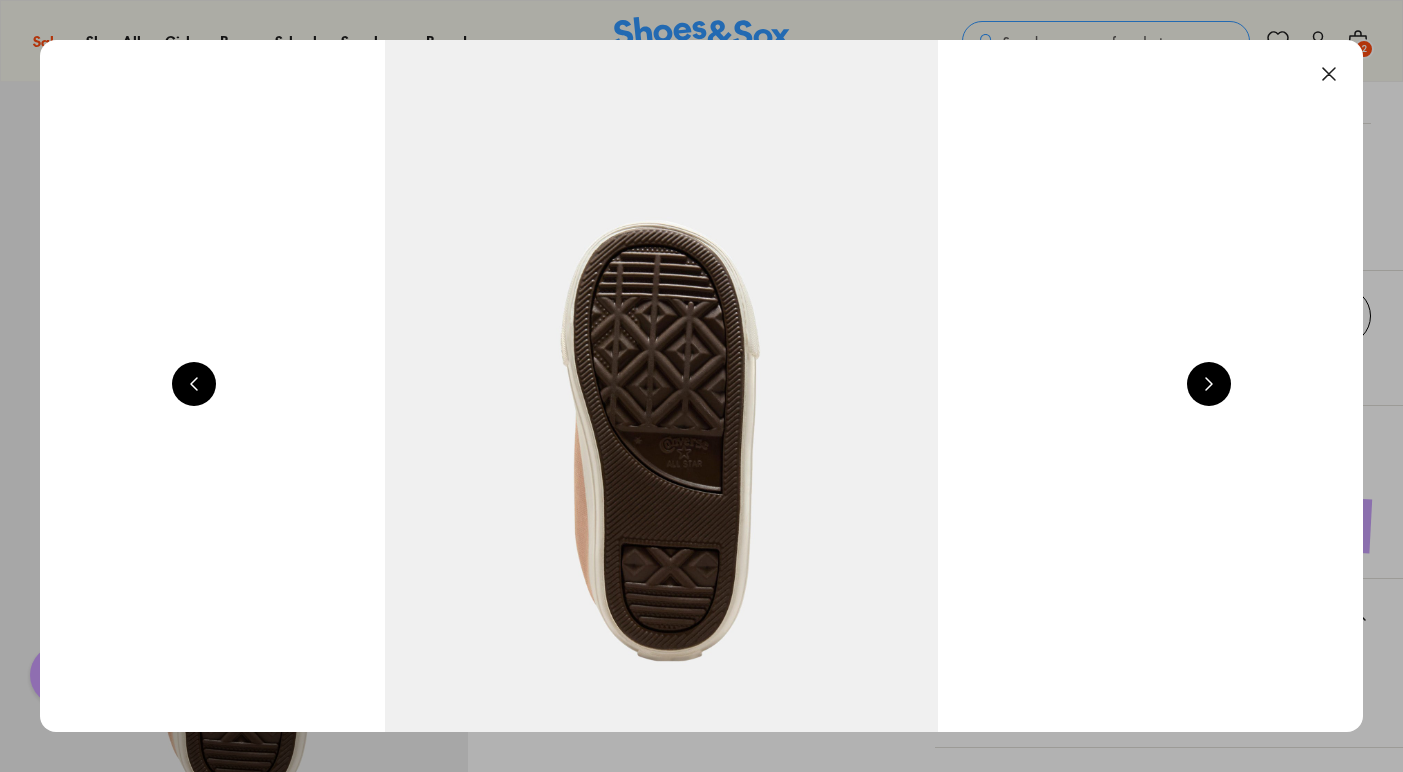 click at bounding box center (1209, 384) 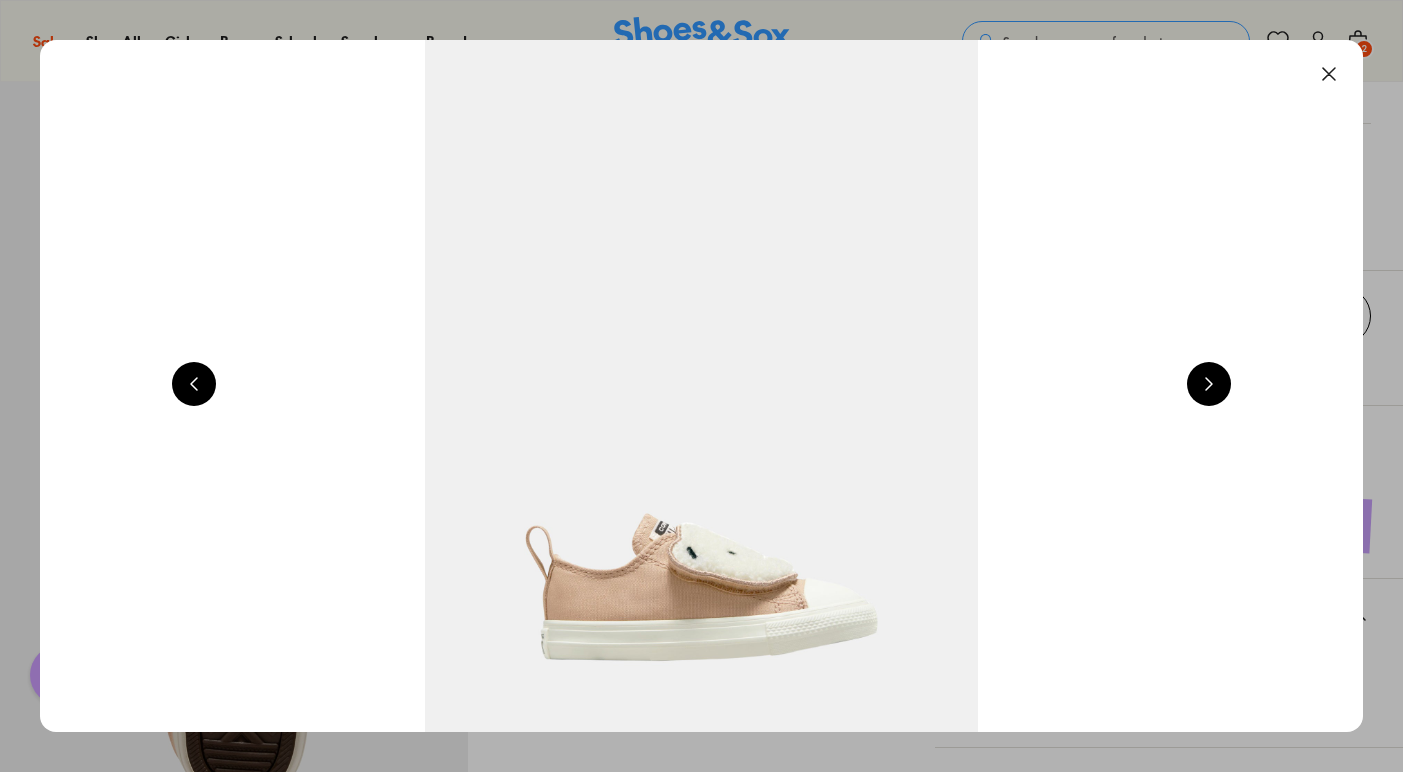 click at bounding box center [1209, 384] 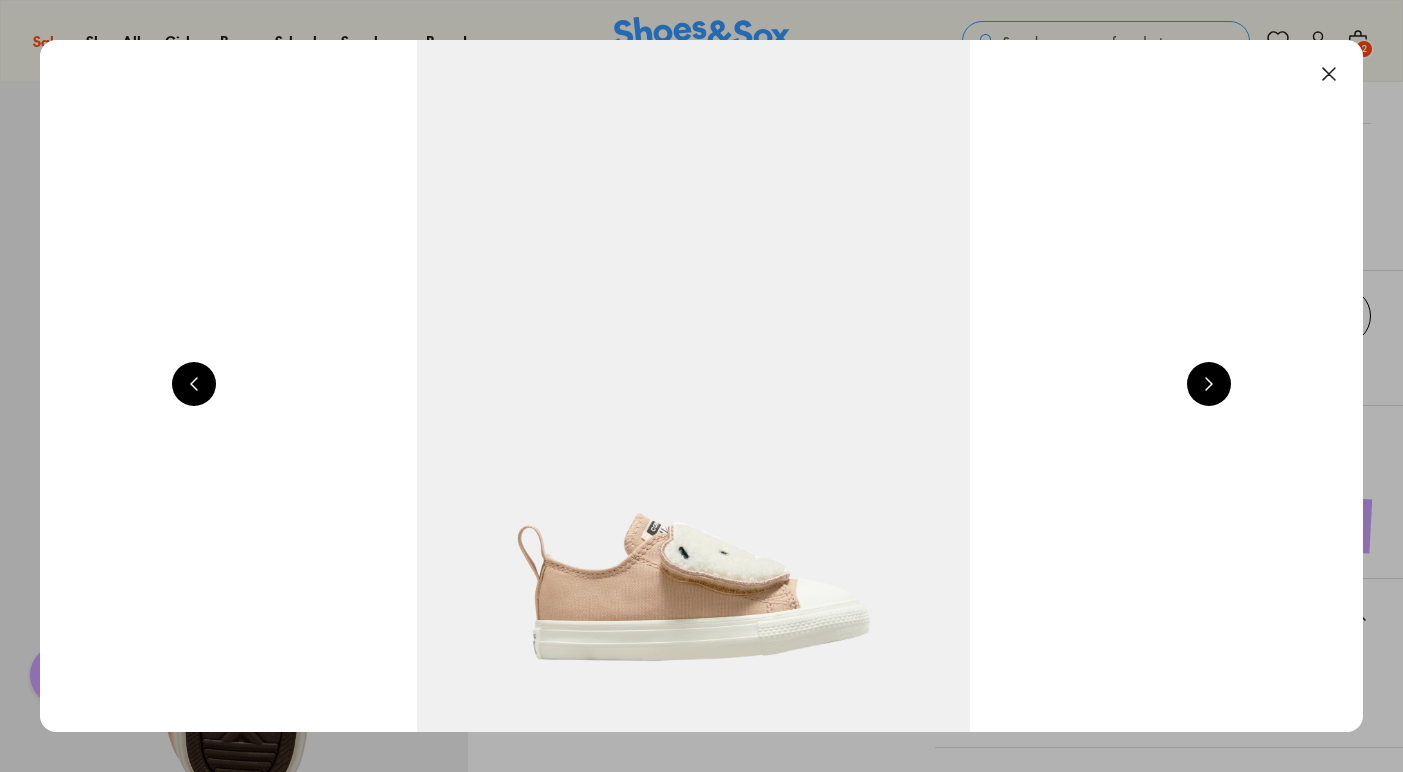 click at bounding box center (1209, 384) 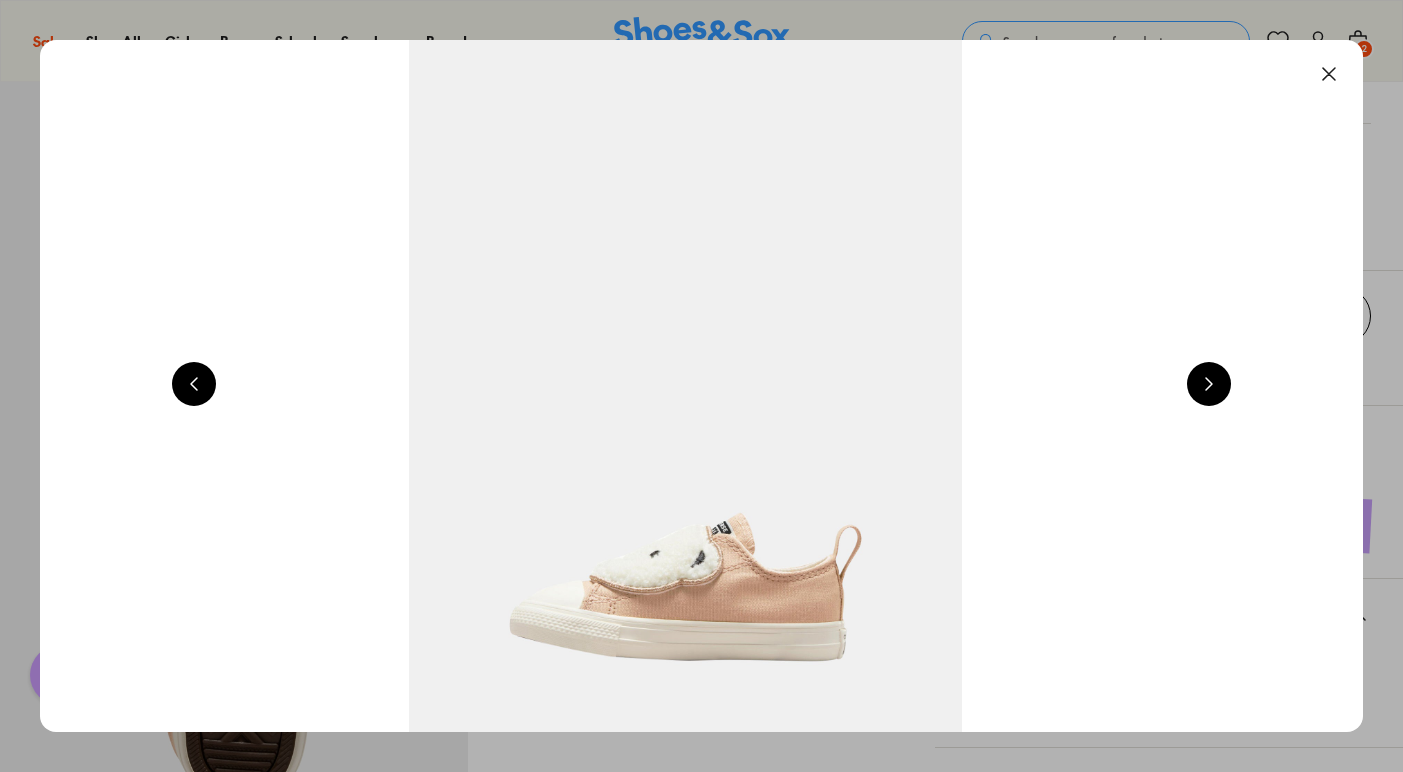 click at bounding box center [1209, 384] 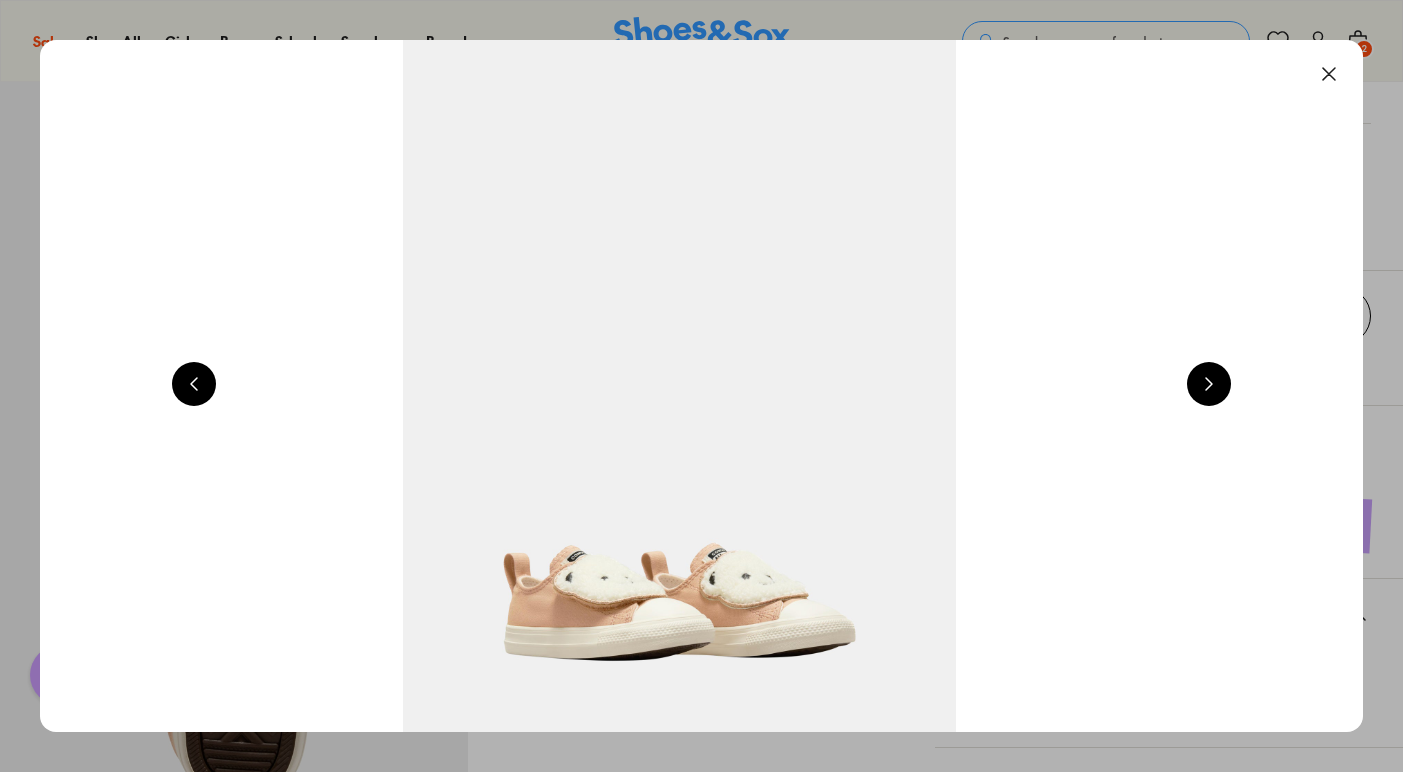 scroll, scrollTop: 0, scrollLeft: 3993, axis: horizontal 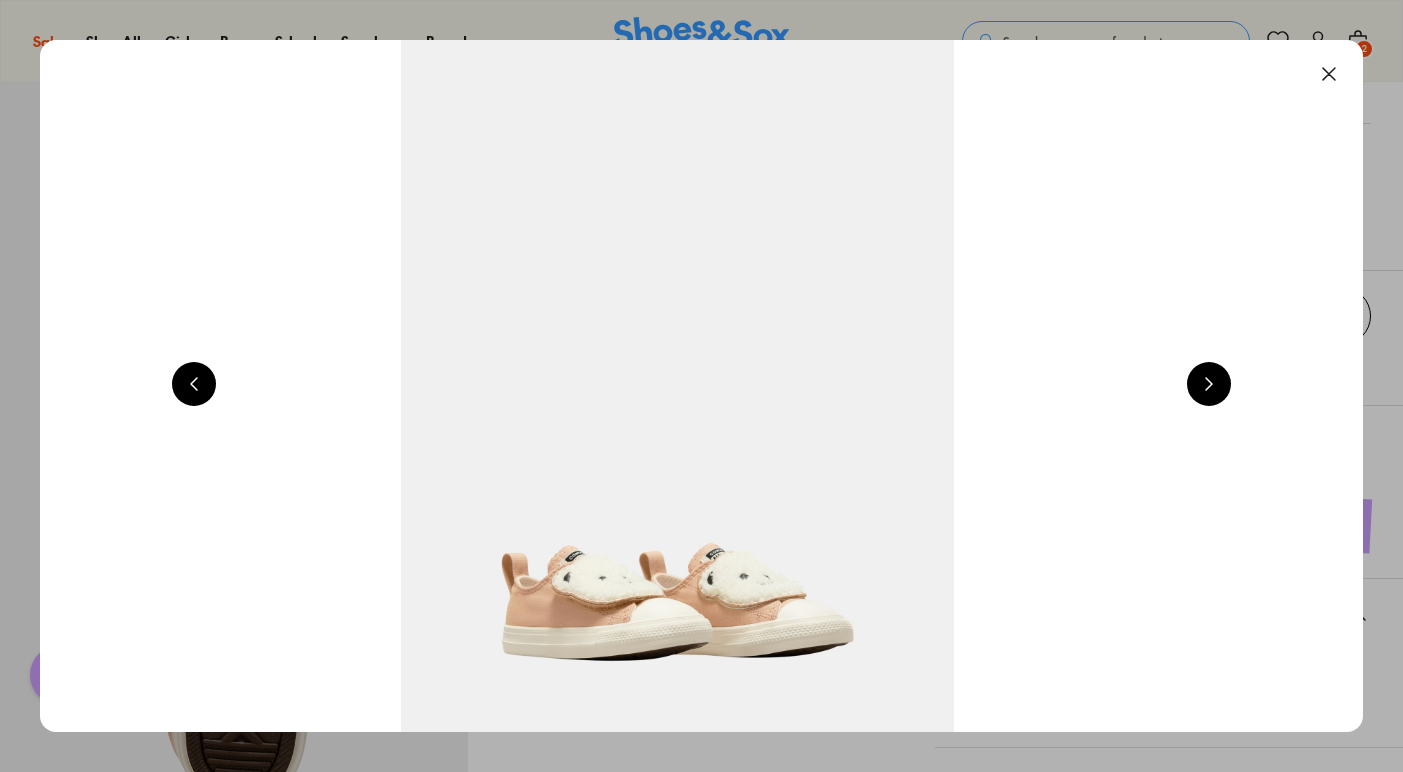 click at bounding box center [1209, 384] 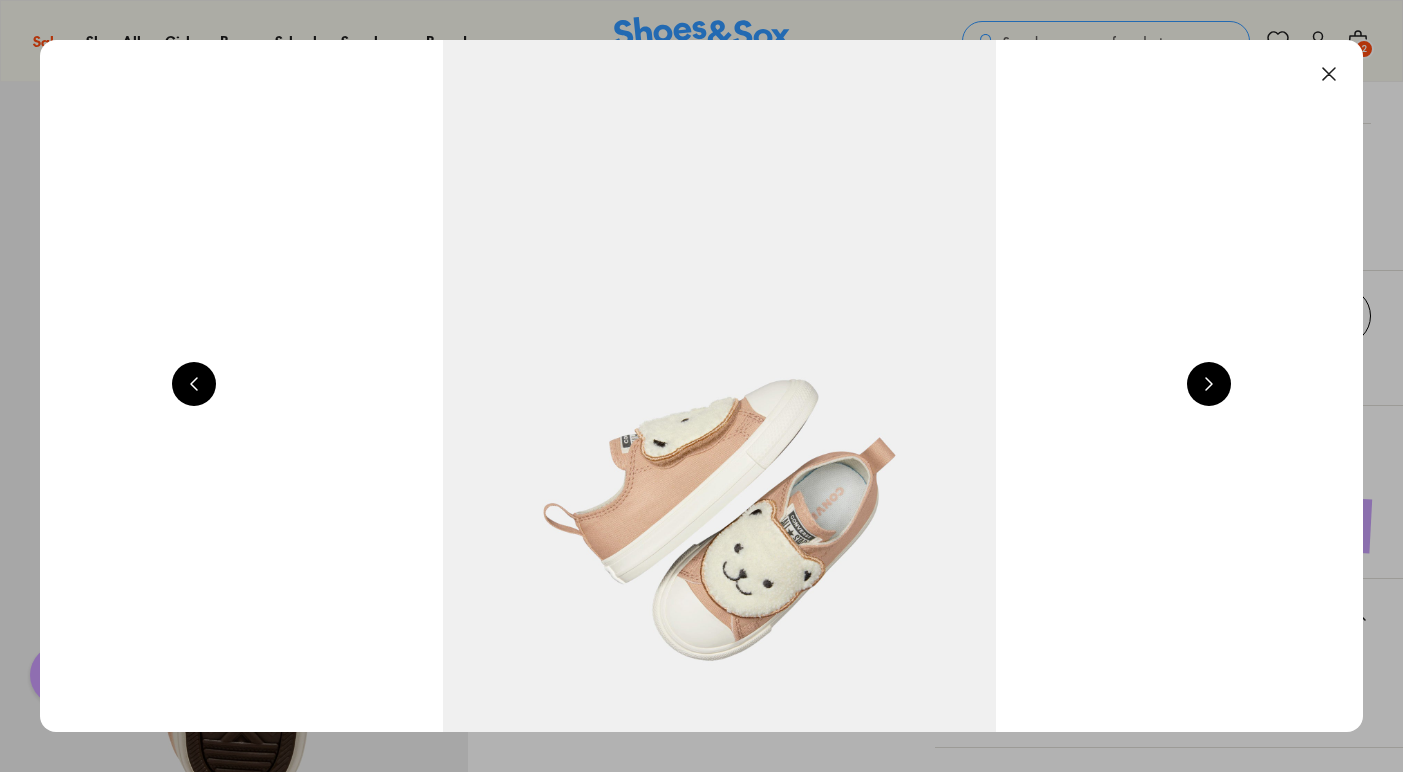 scroll, scrollTop: 0, scrollLeft: 5324, axis: horizontal 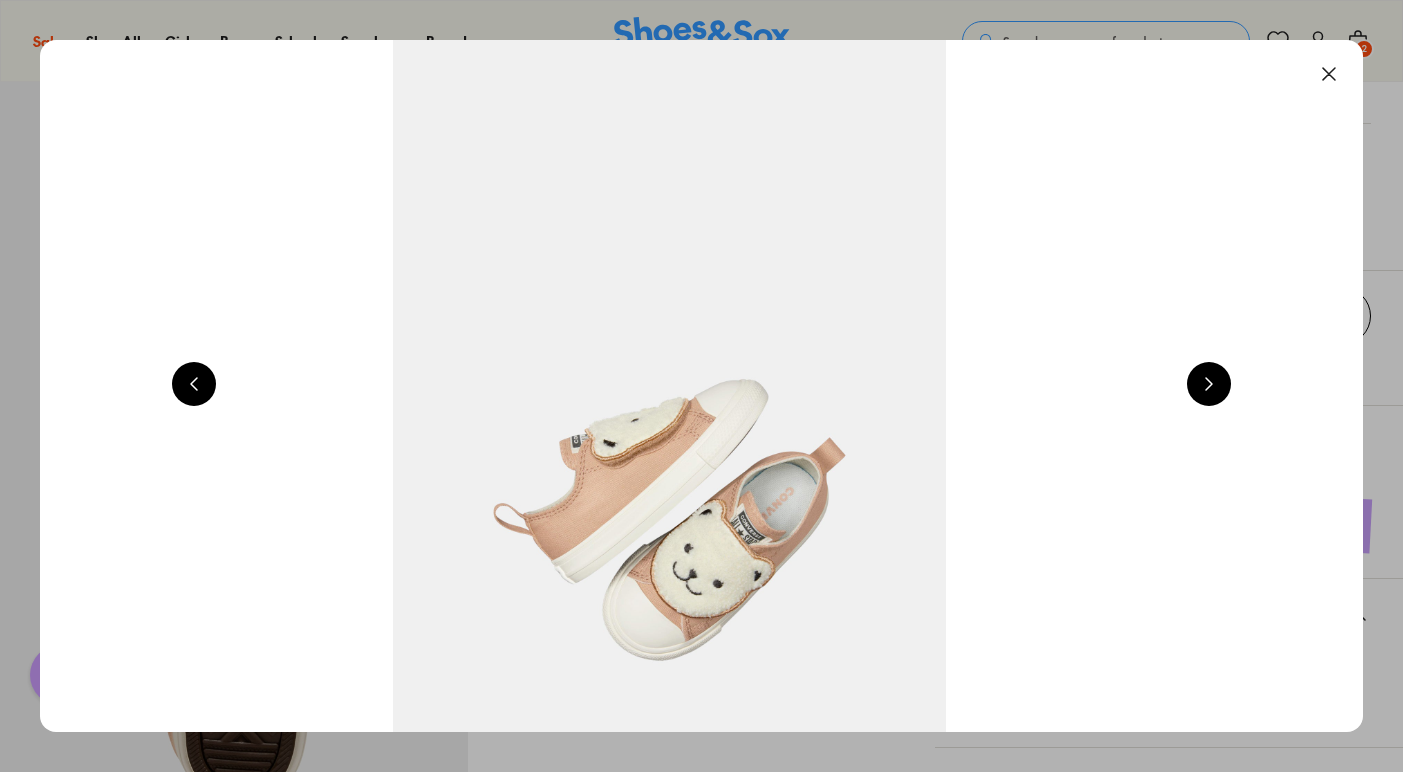 click at bounding box center (1329, 74) 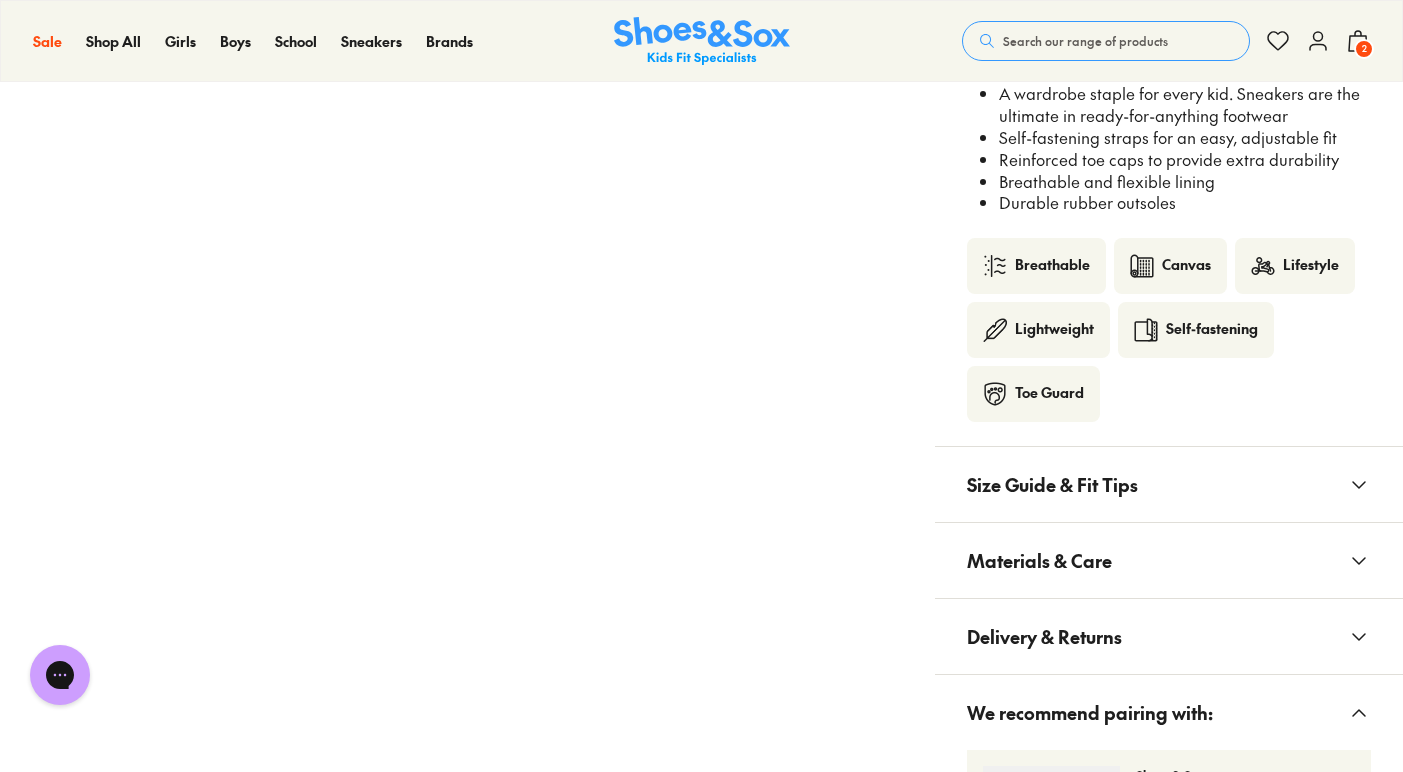 scroll, scrollTop: 1515, scrollLeft: 0, axis: vertical 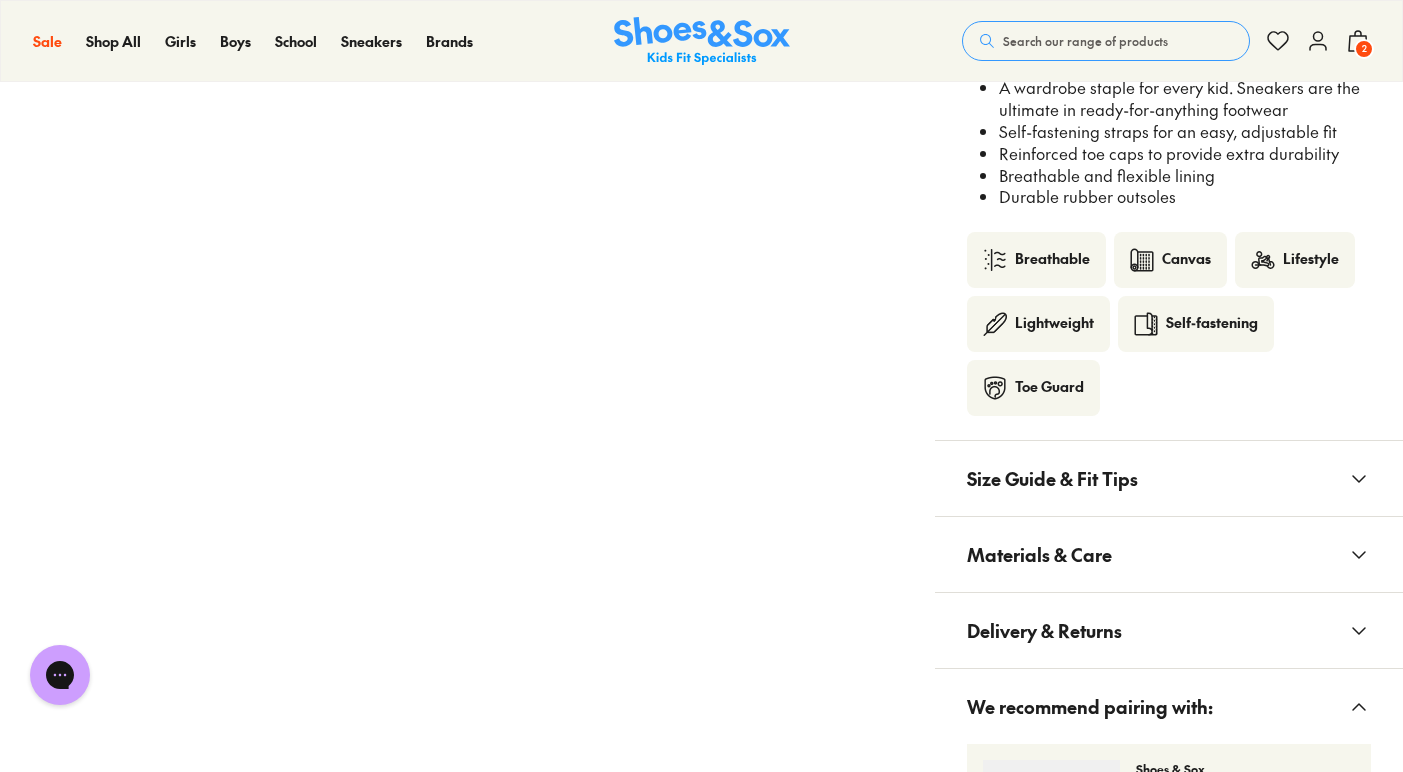 click on "Size Guide & Fit Tips" at bounding box center (1169, 478) 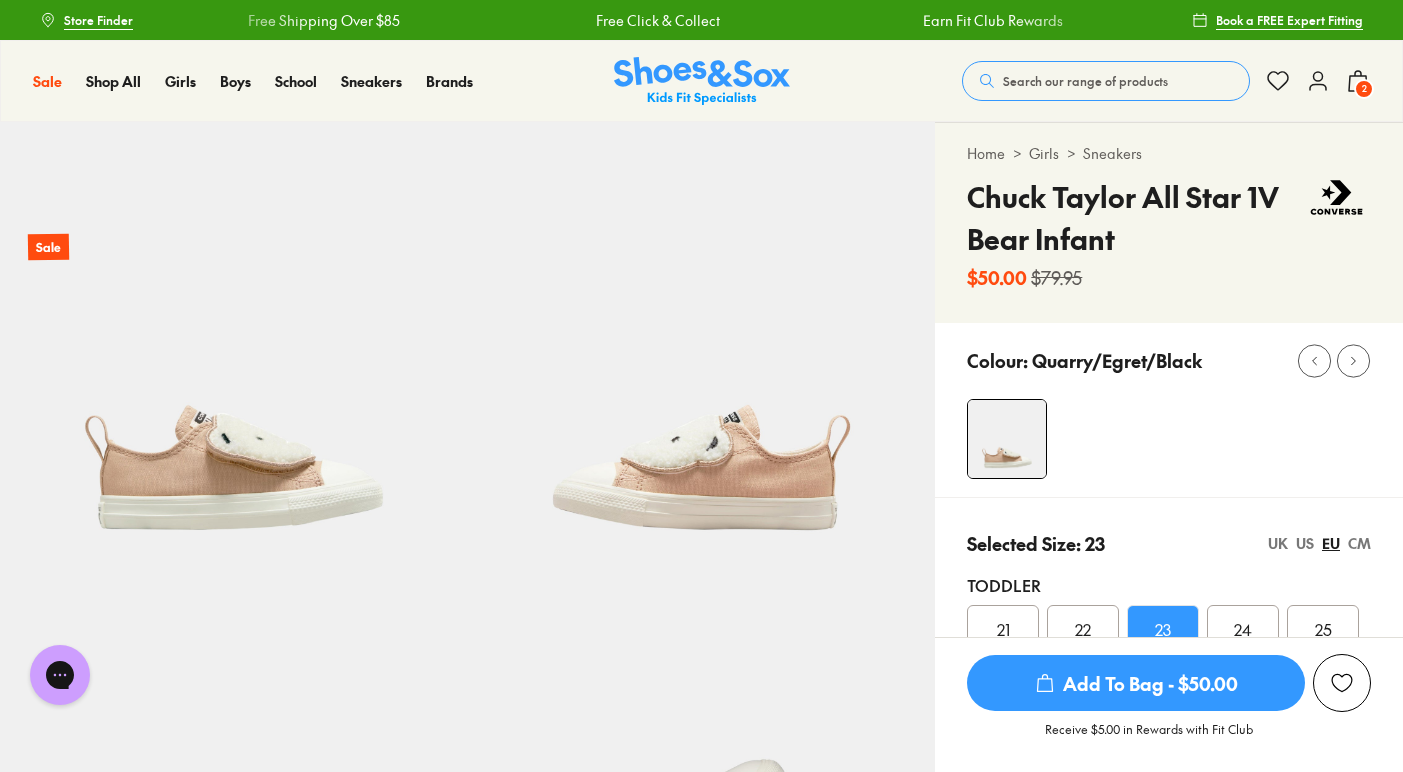 scroll, scrollTop: 0, scrollLeft: 0, axis: both 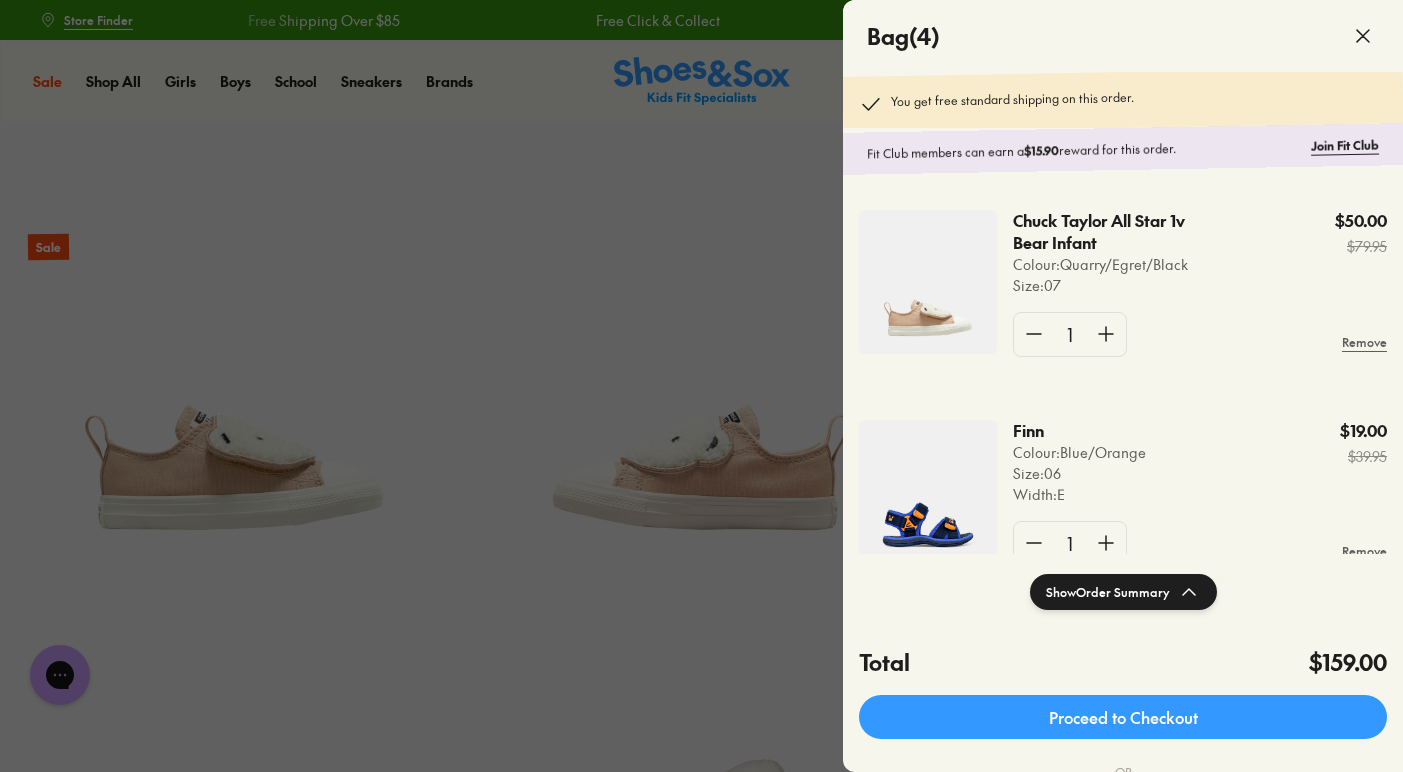 click 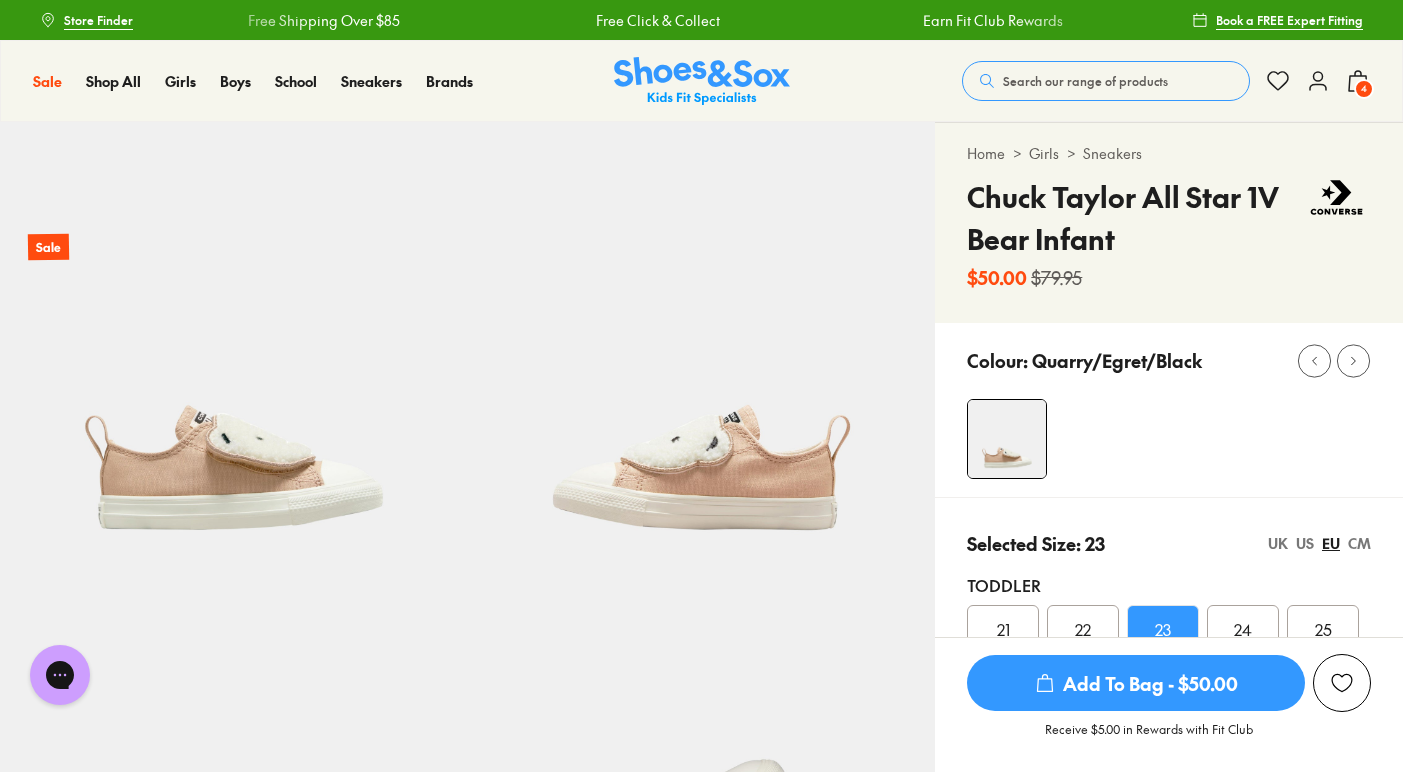 scroll, scrollTop: 0, scrollLeft: 0, axis: both 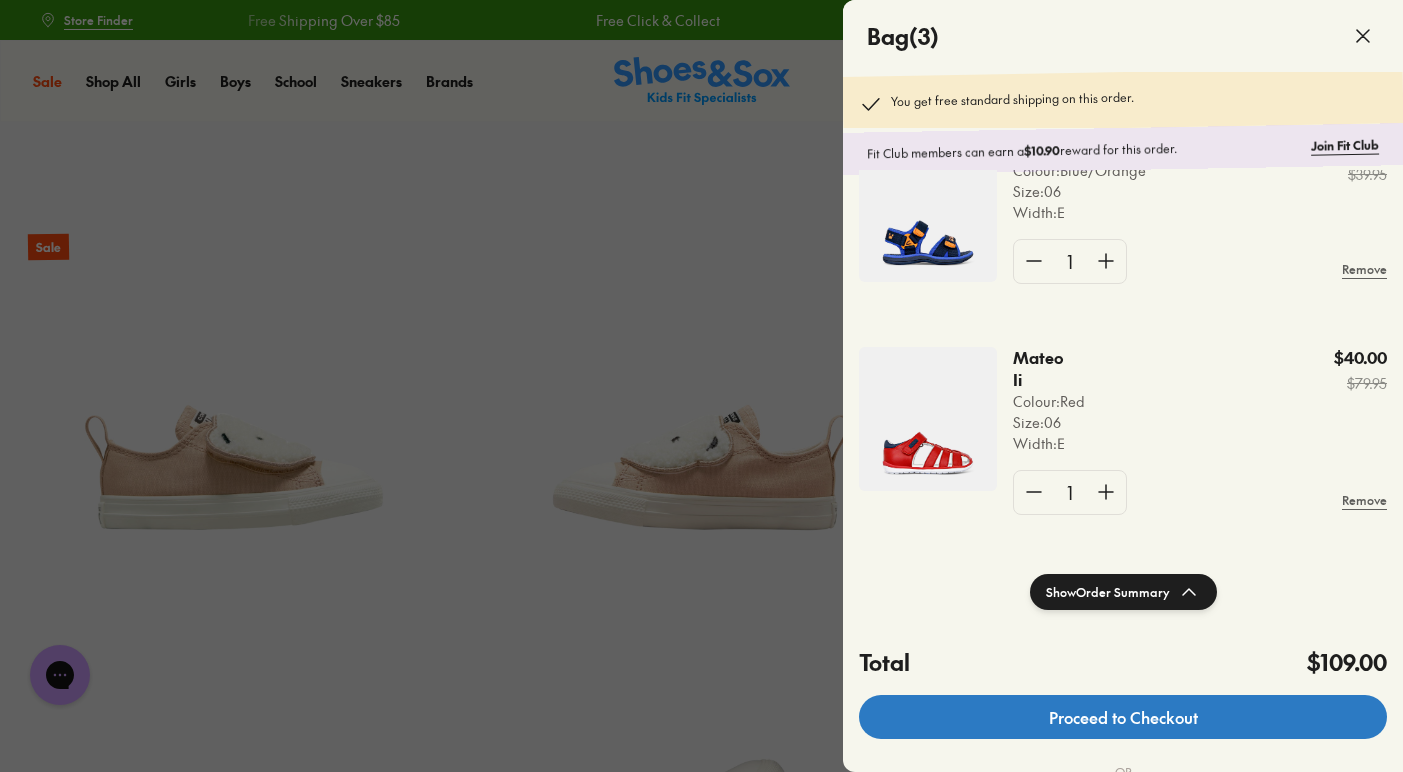 click on "Proceed to Checkout" 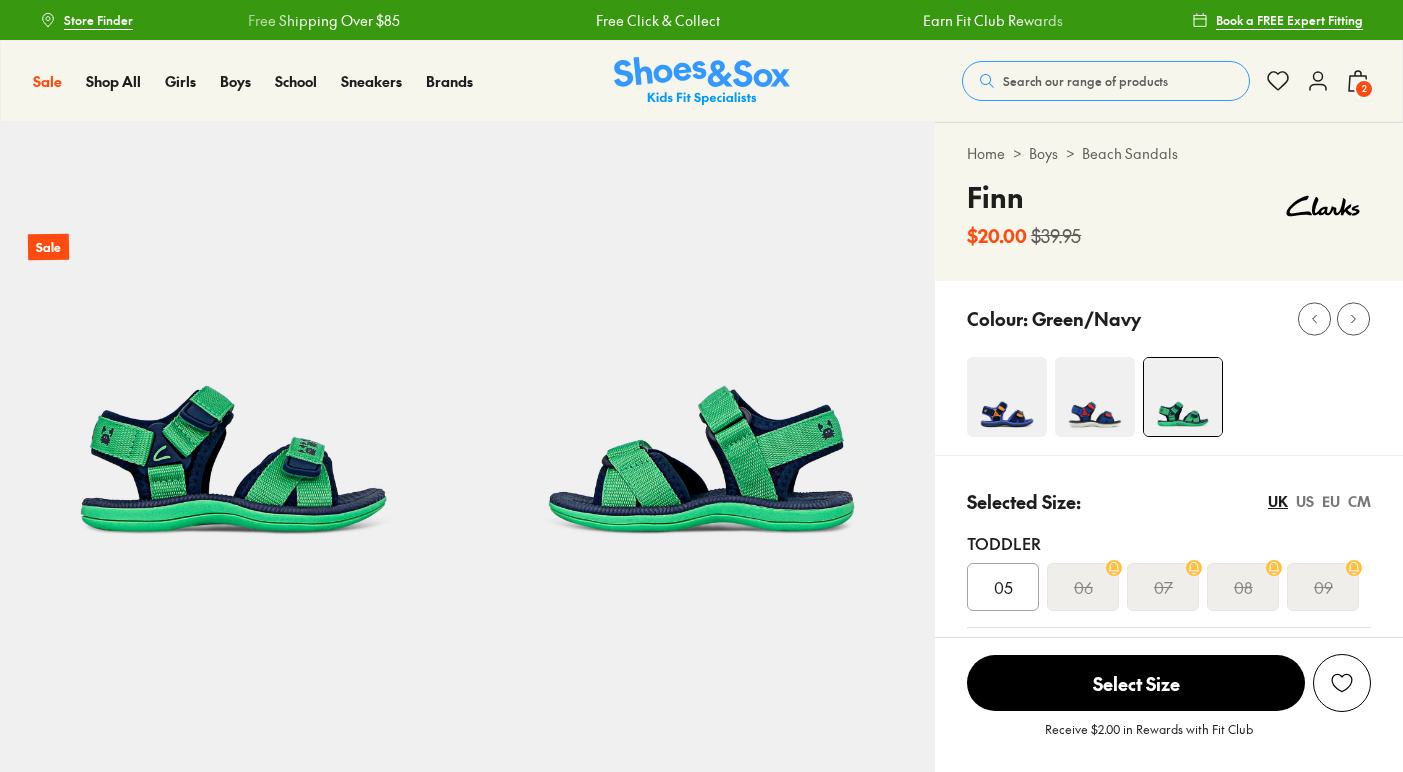 scroll, scrollTop: 0, scrollLeft: 0, axis: both 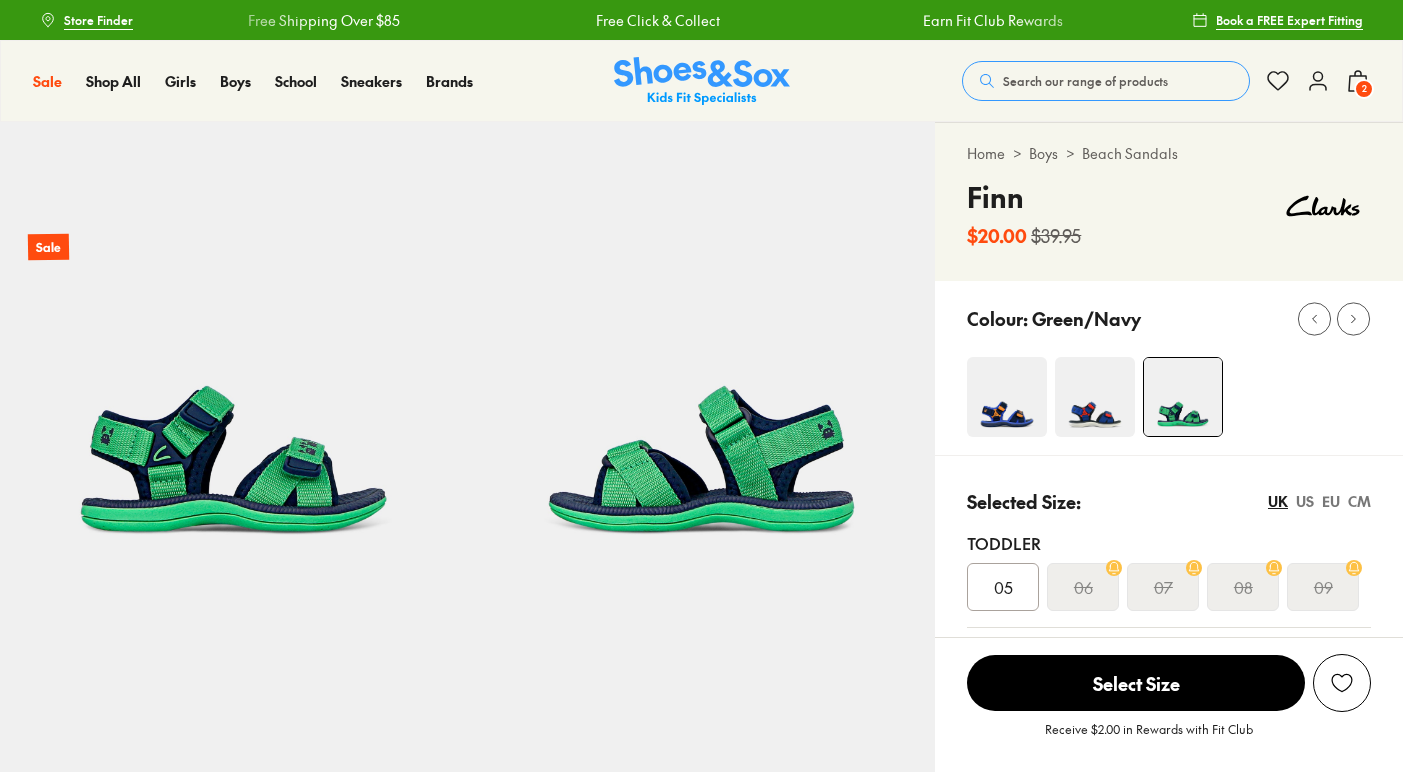 select on "*" 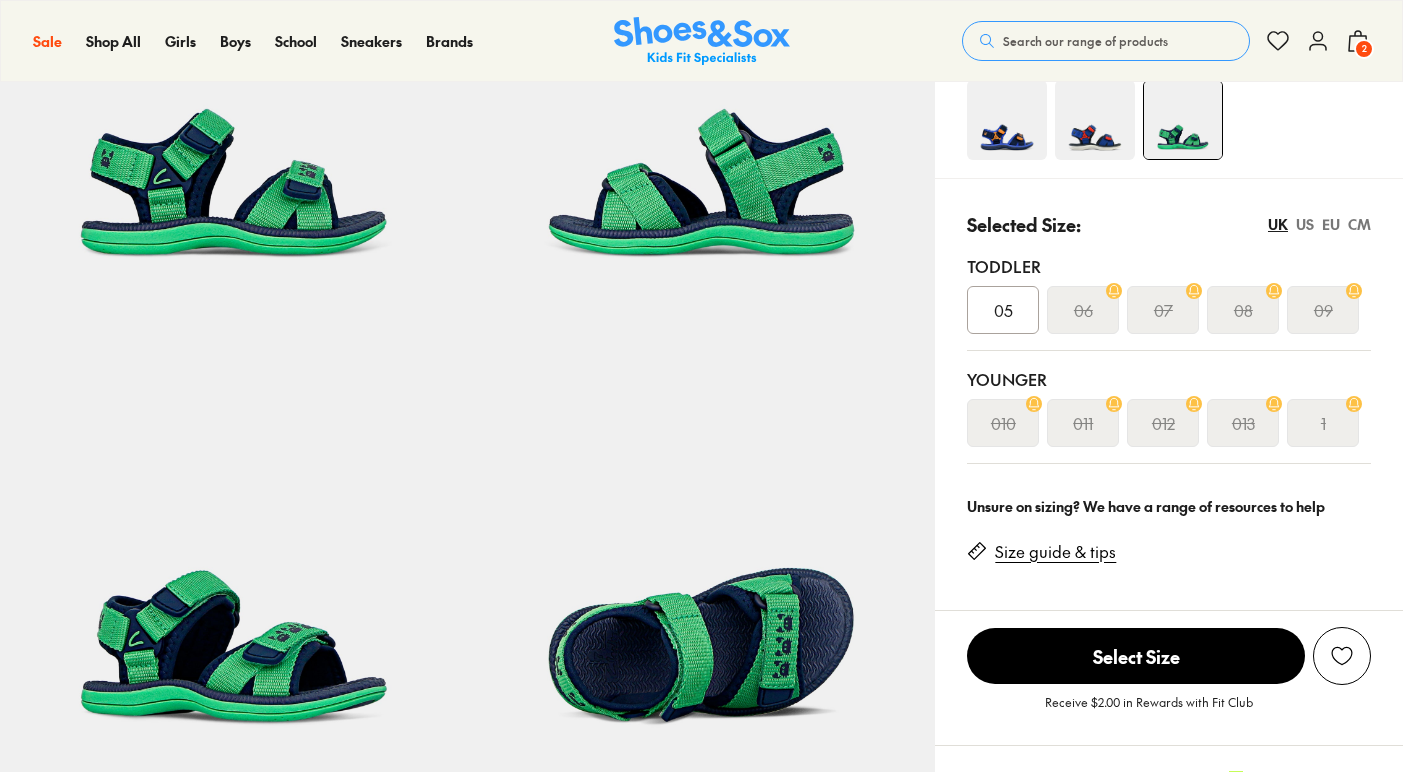 scroll, scrollTop: 277, scrollLeft: 0, axis: vertical 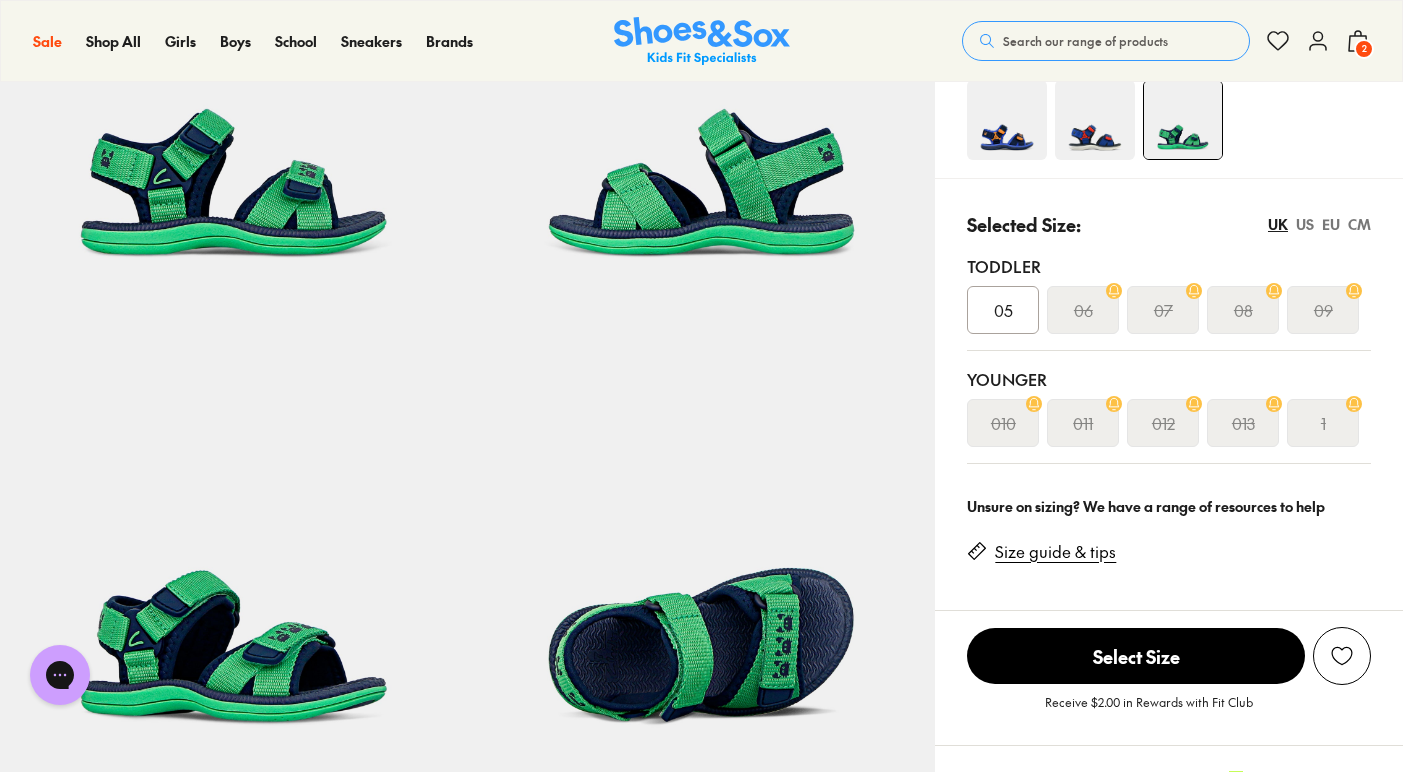click on "EU" at bounding box center [1331, 224] 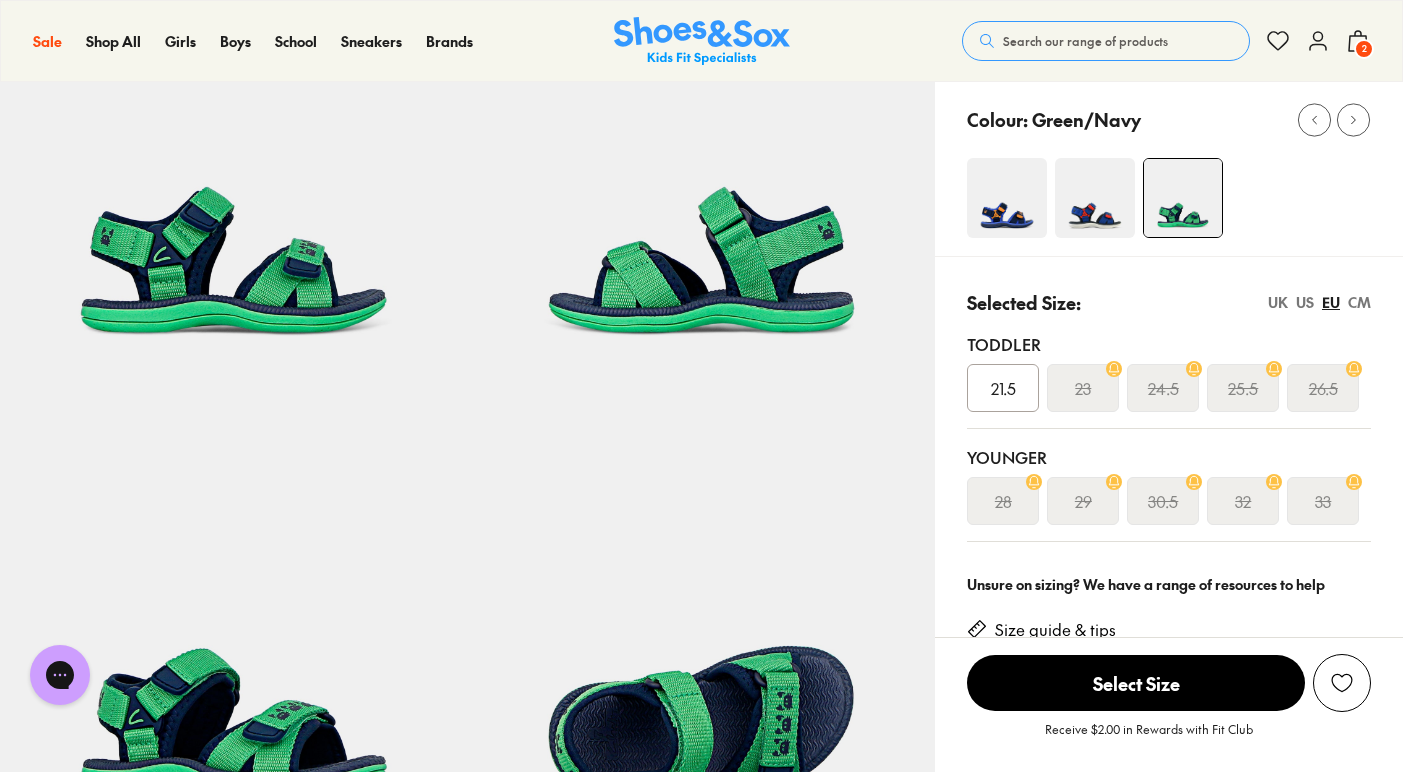 scroll, scrollTop: 197, scrollLeft: 0, axis: vertical 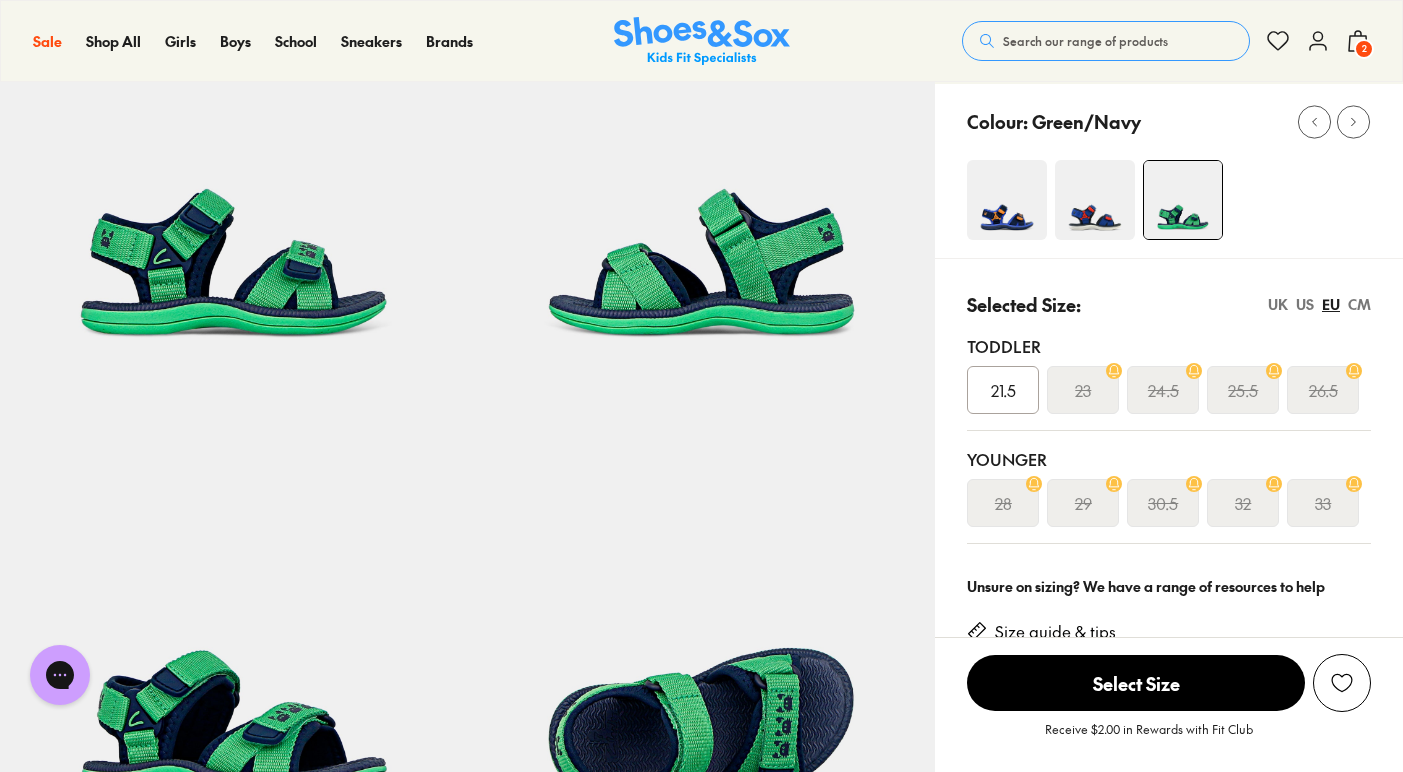 click at bounding box center [1095, 200] 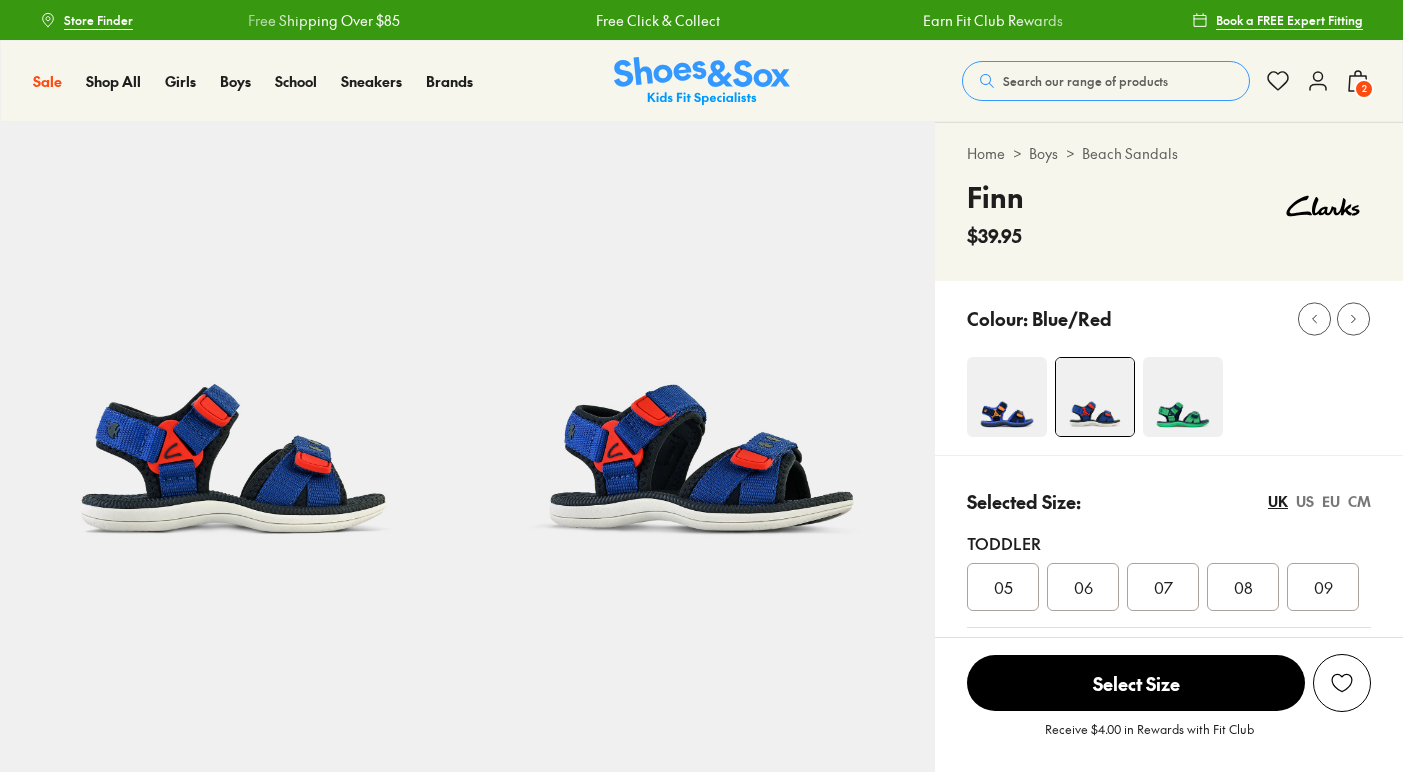 select on "*" 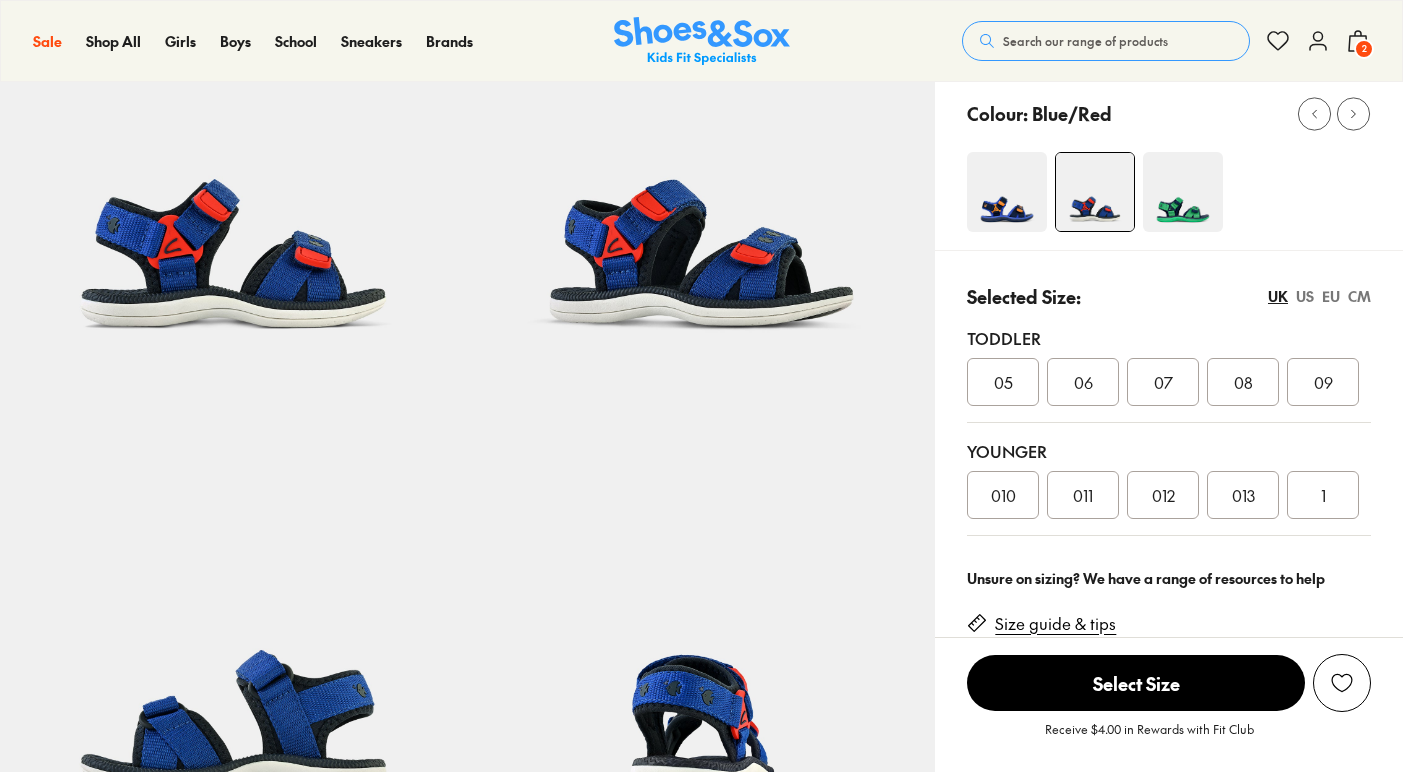 scroll, scrollTop: 205, scrollLeft: 0, axis: vertical 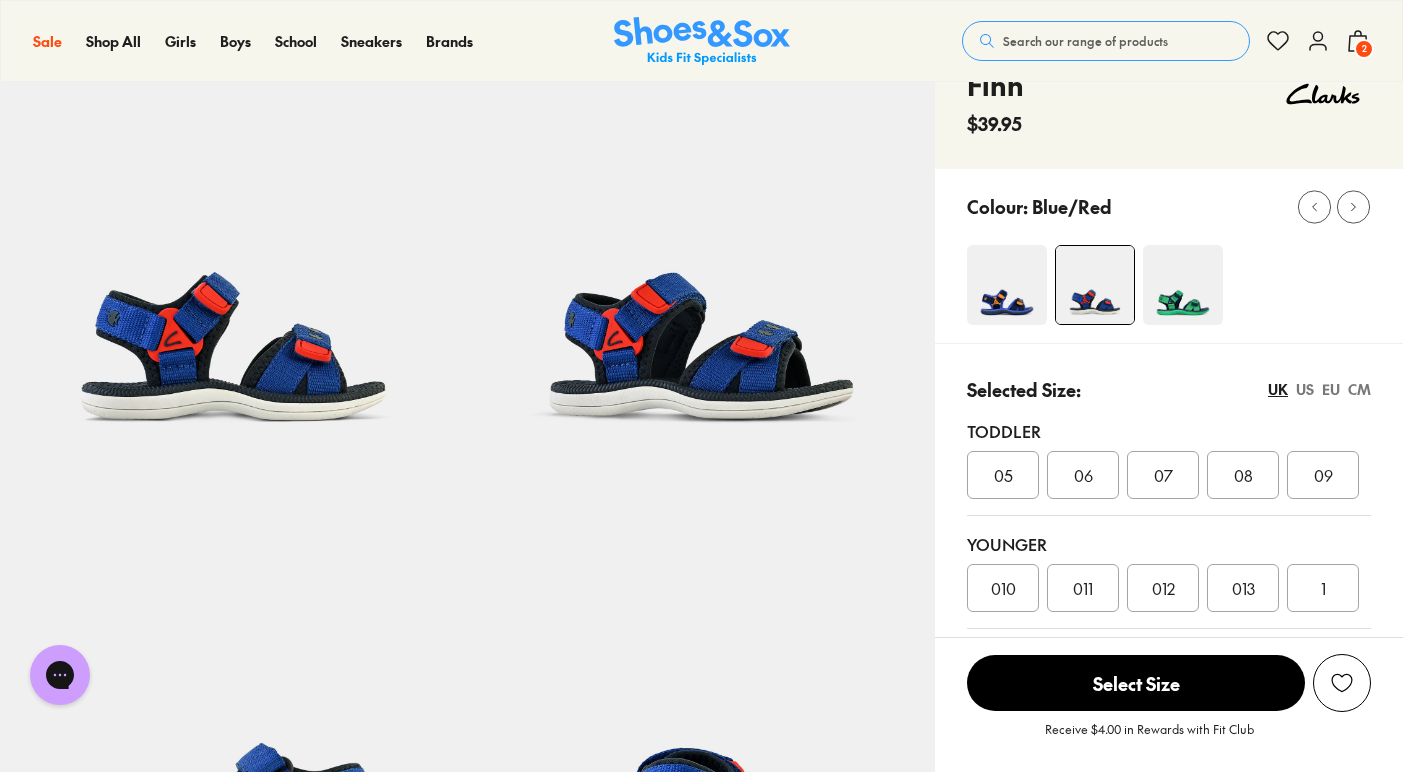 click at bounding box center [1007, 285] 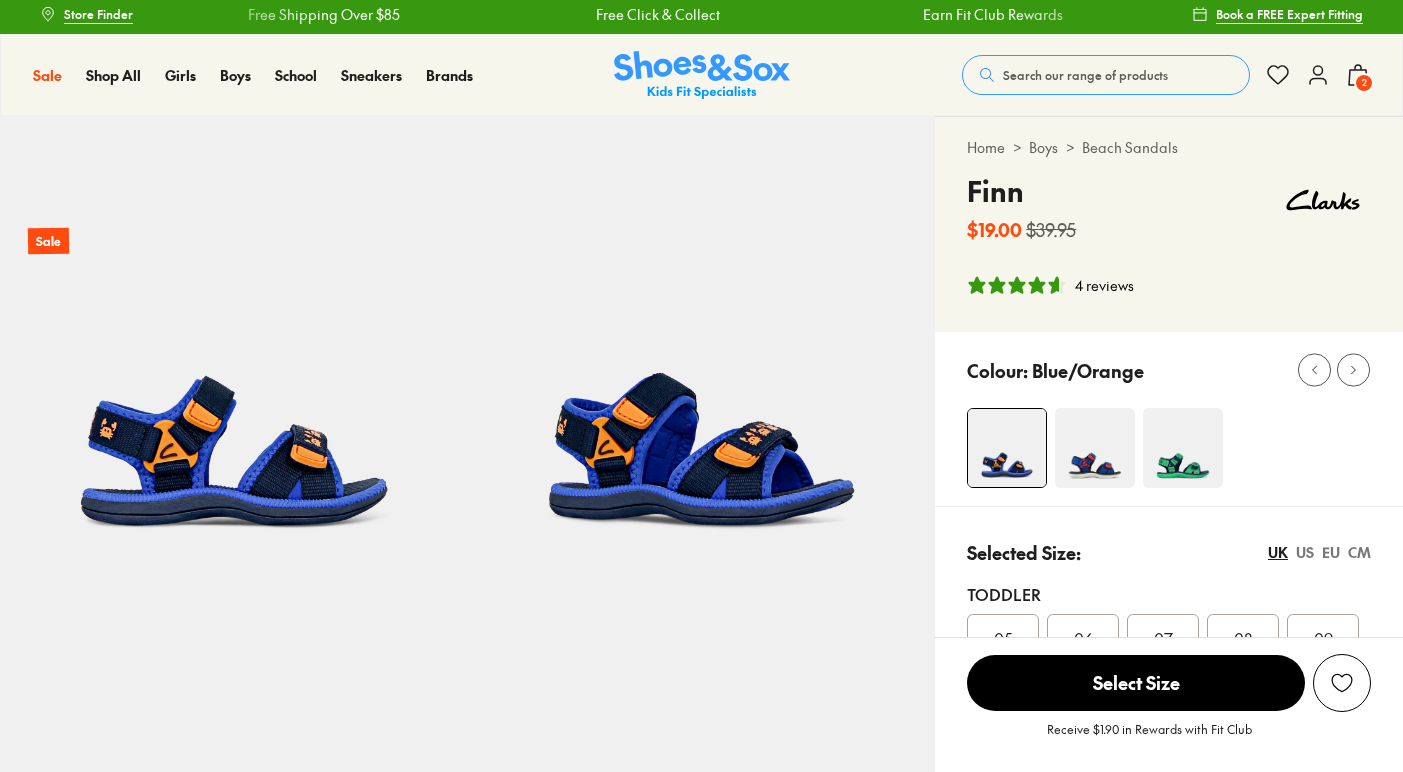 select on "*" 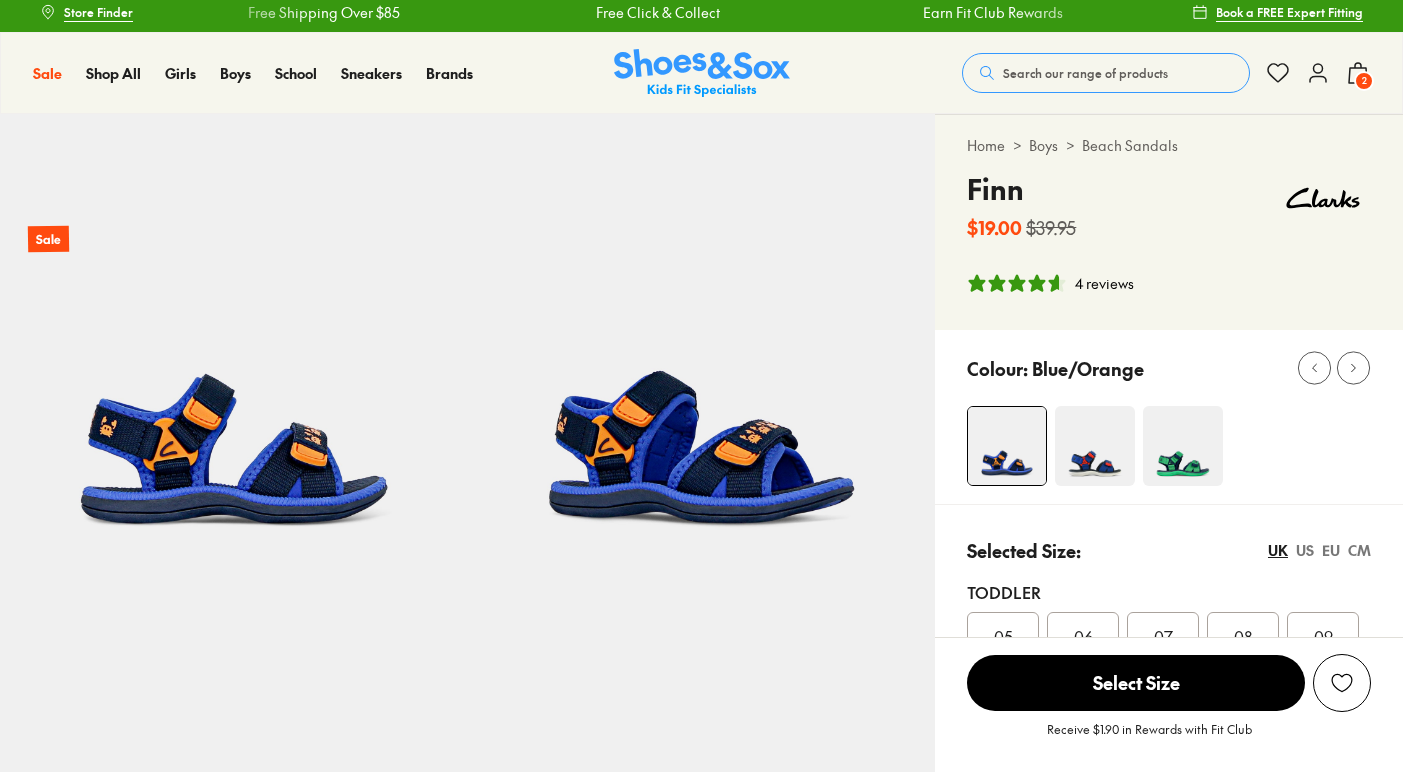 scroll, scrollTop: 0, scrollLeft: 0, axis: both 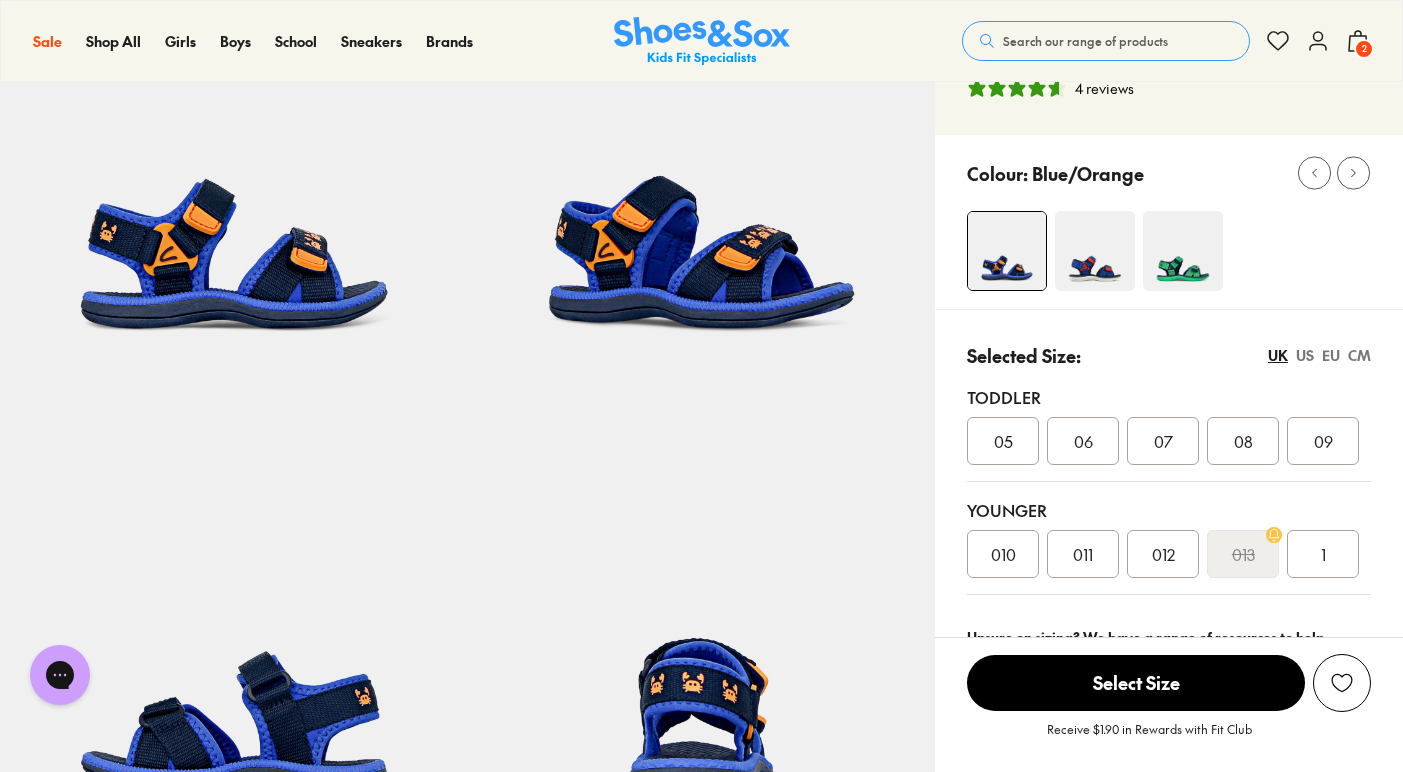 click on "EU" at bounding box center [1331, 355] 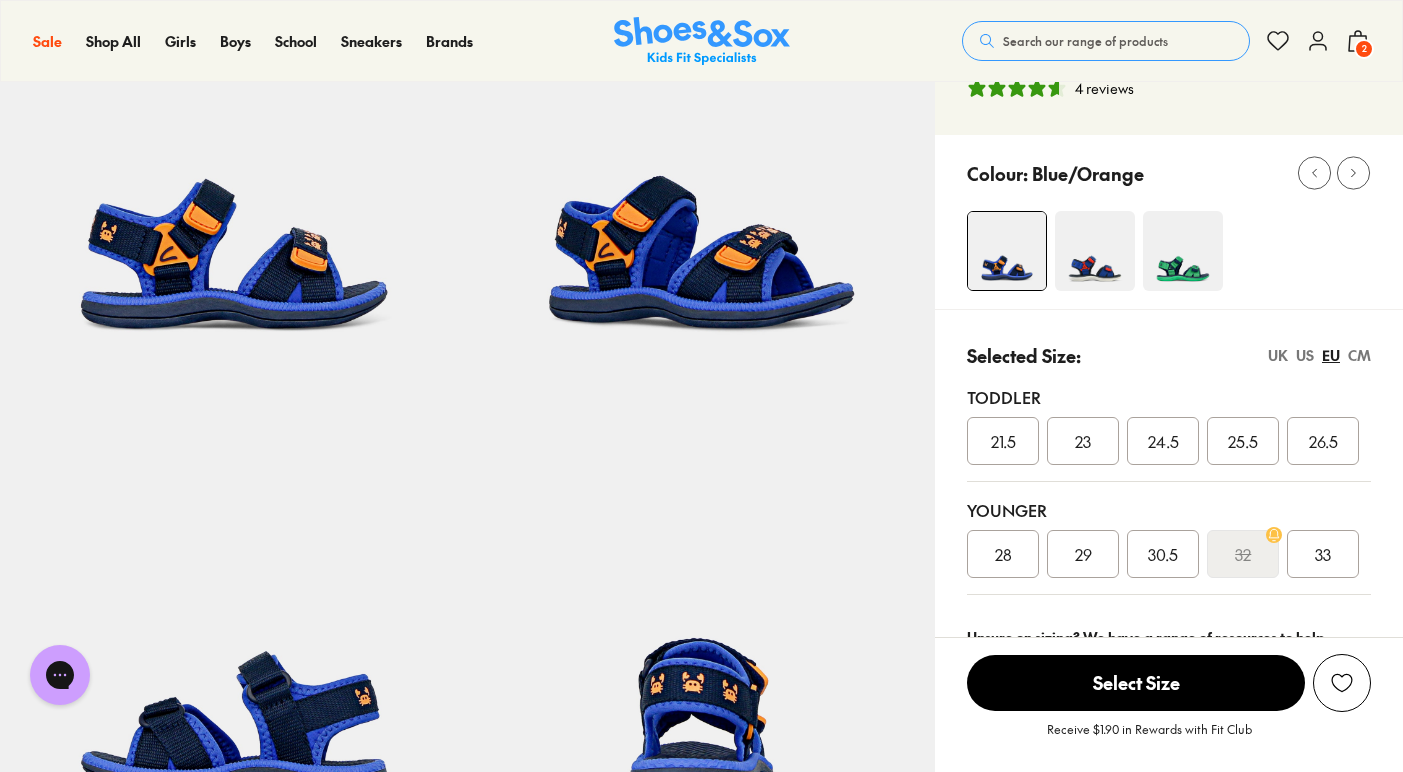 click on "23" at bounding box center [1083, 441] 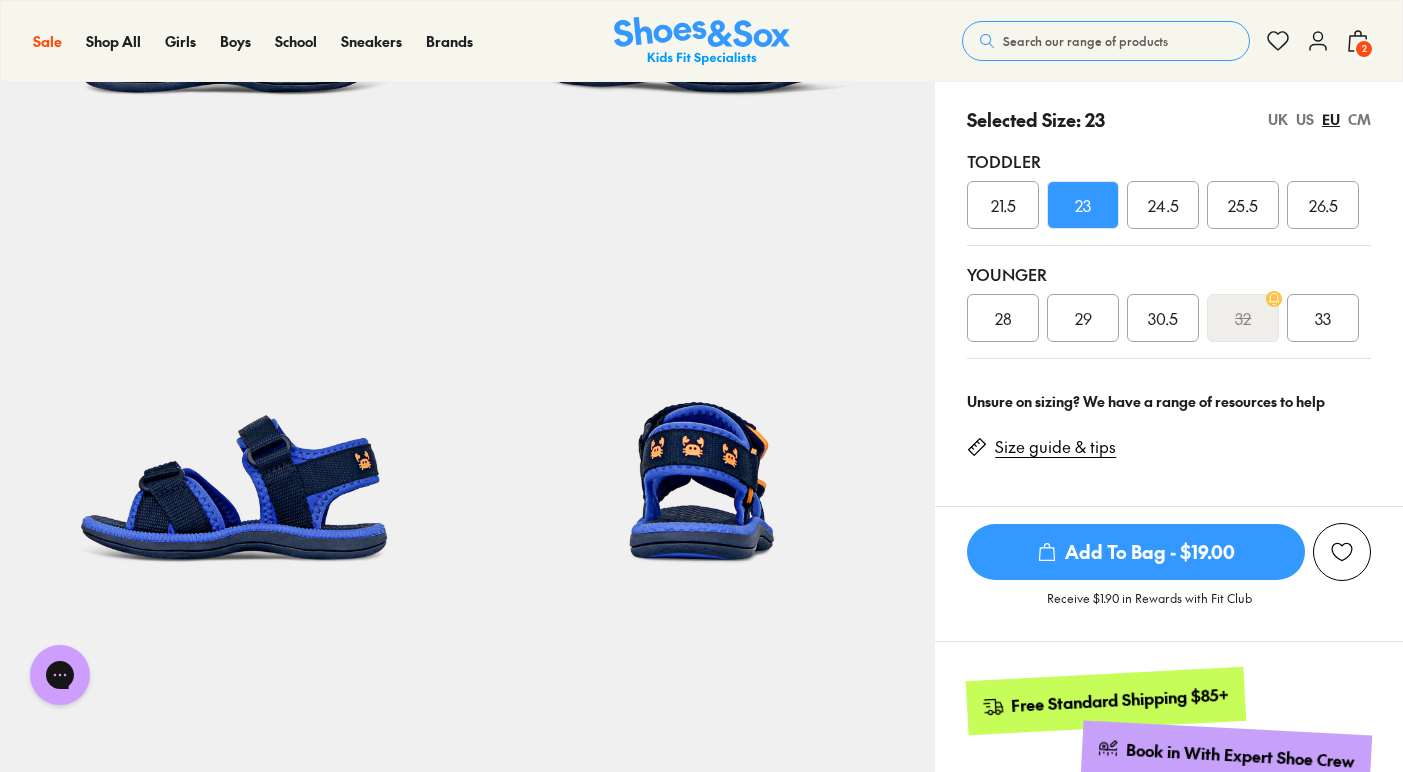 scroll, scrollTop: 441, scrollLeft: 0, axis: vertical 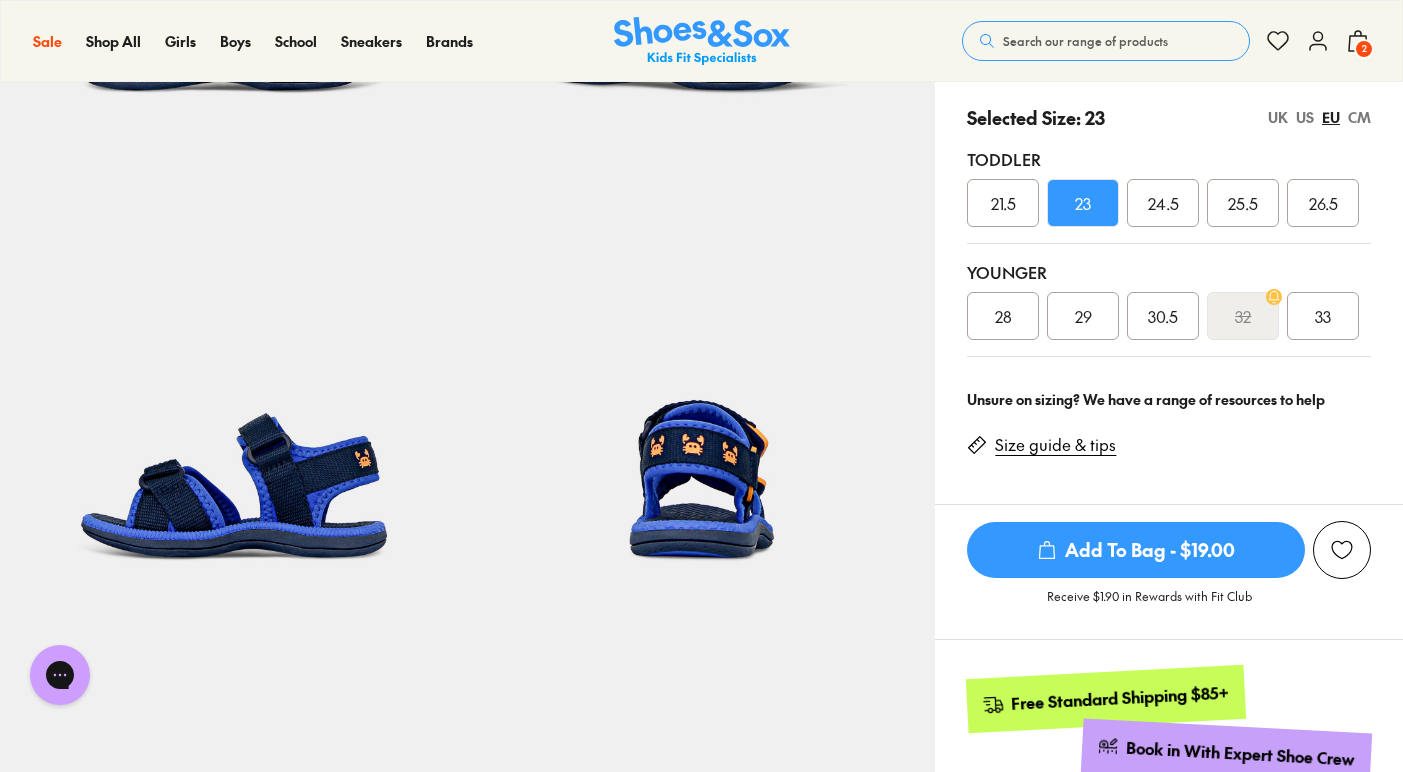 click on "Add To Bag - $19.00" at bounding box center [1136, 550] 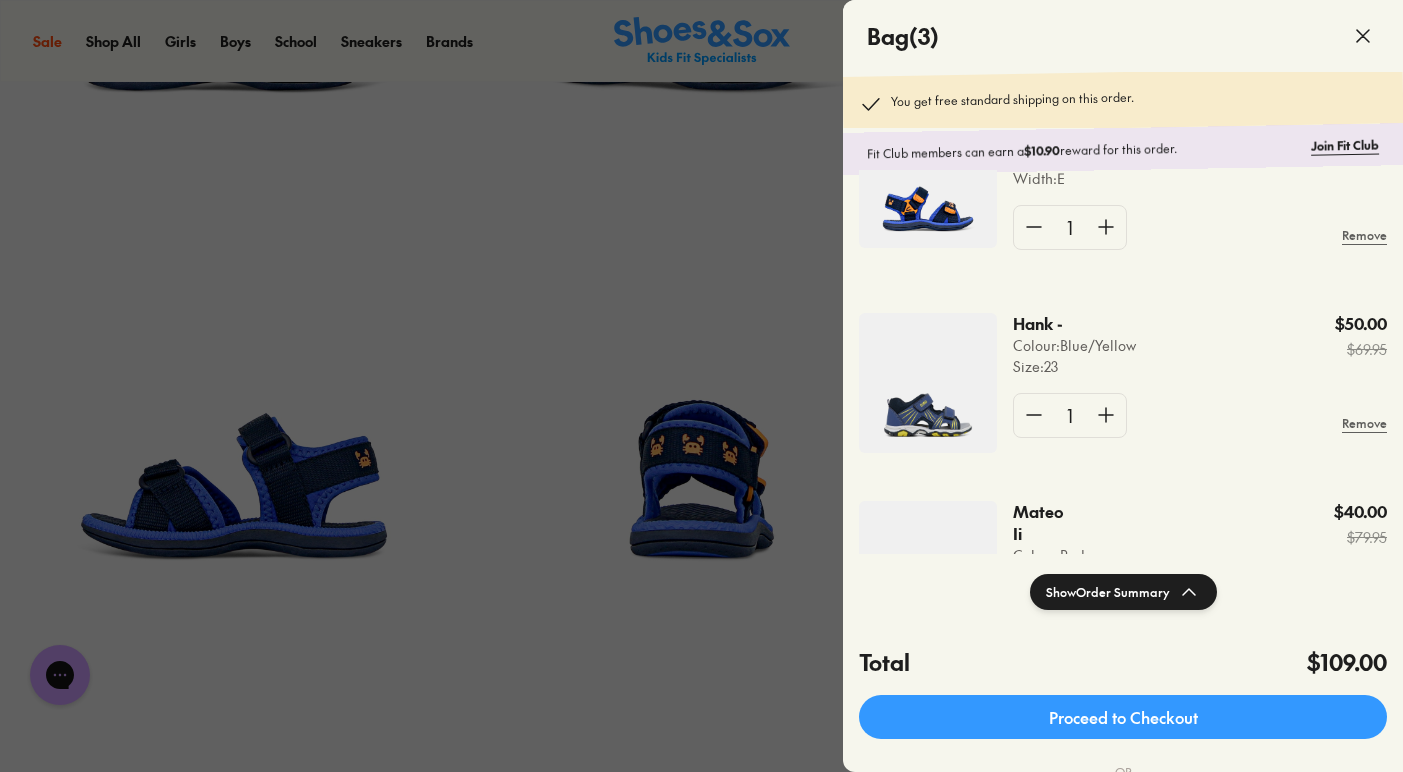 scroll, scrollTop: 105, scrollLeft: 0, axis: vertical 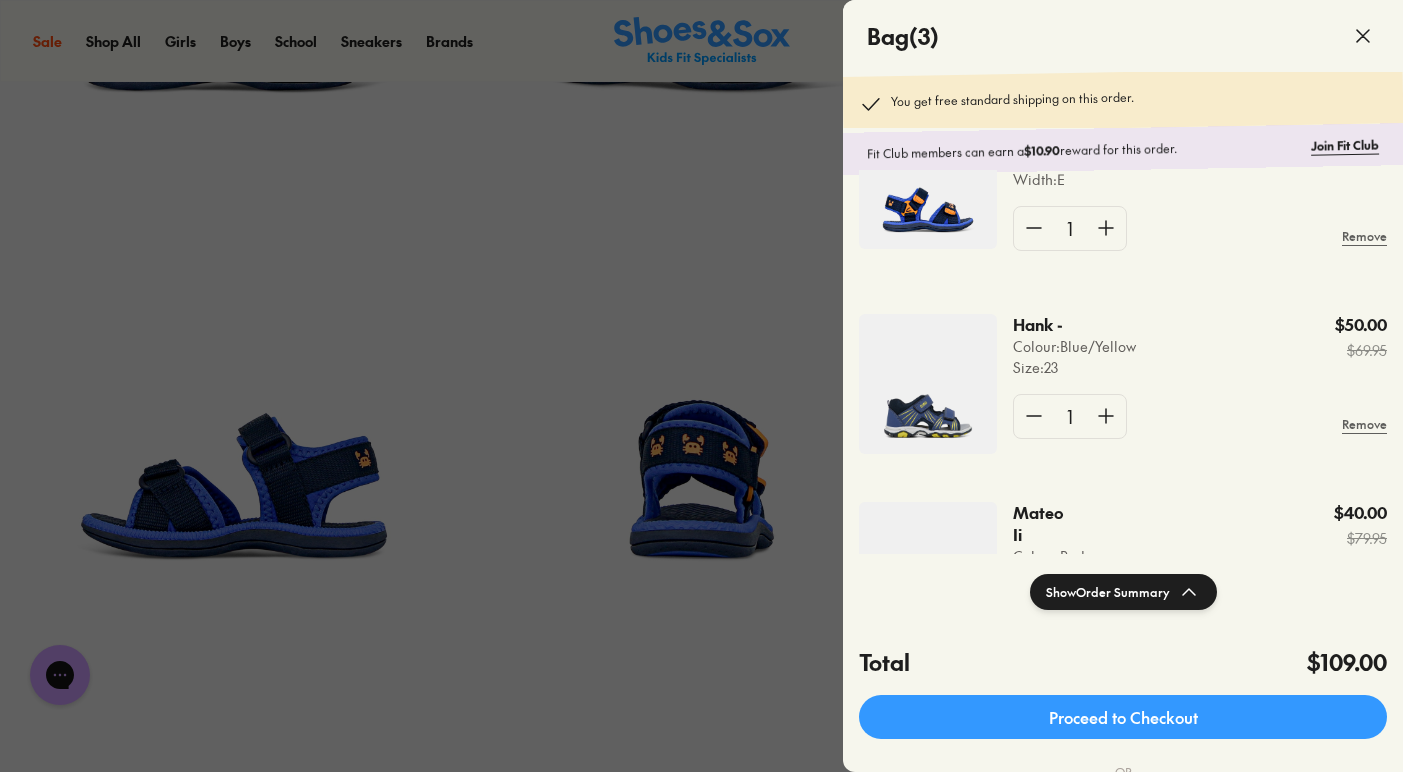 click 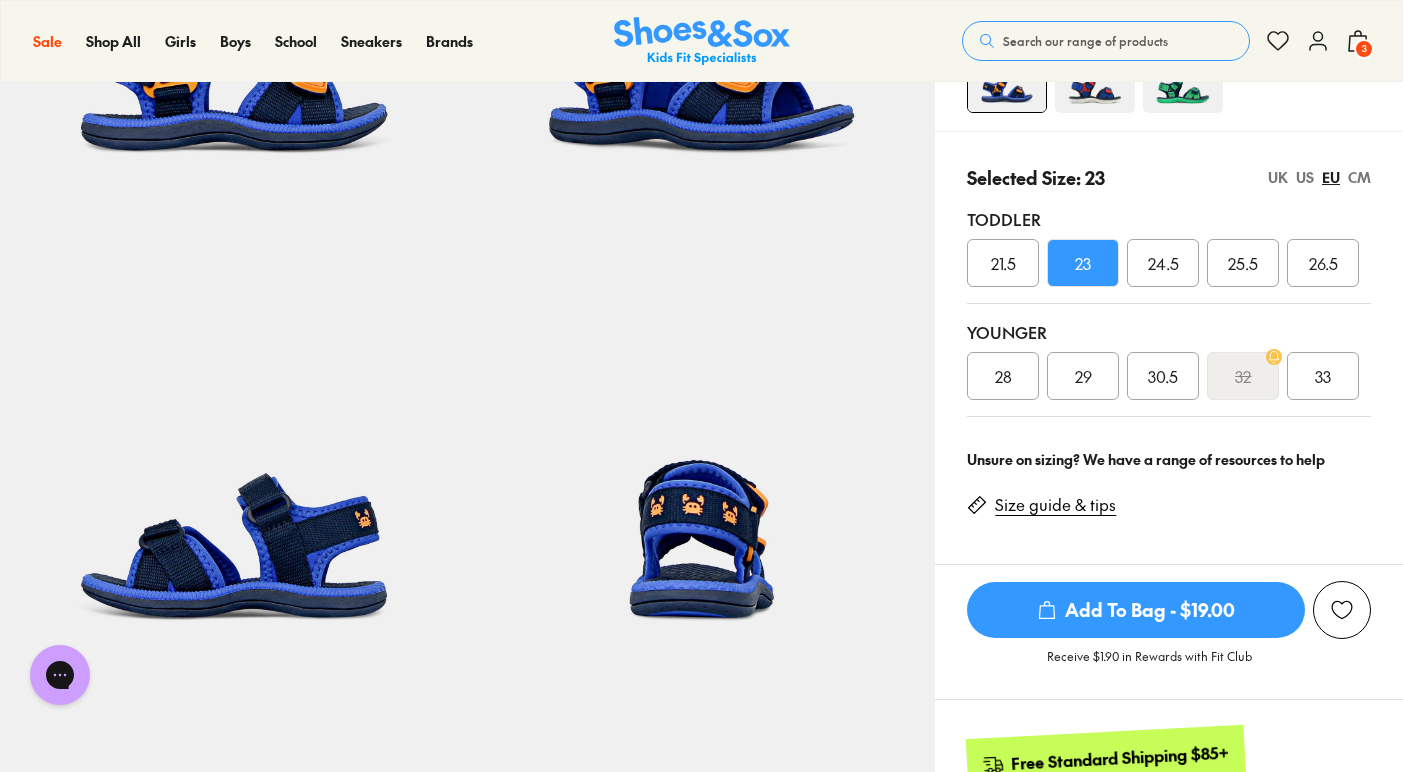 scroll, scrollTop: 124, scrollLeft: 0, axis: vertical 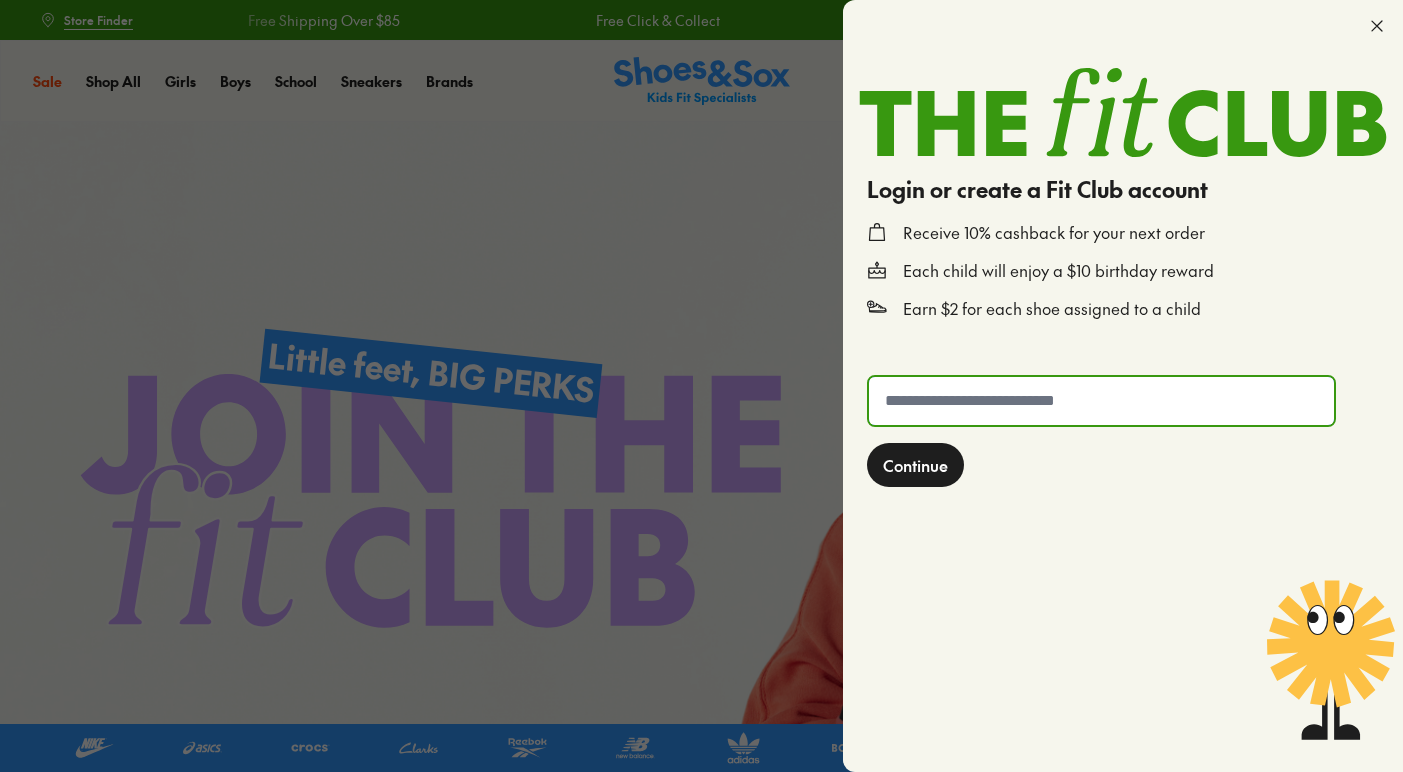type on "**********" 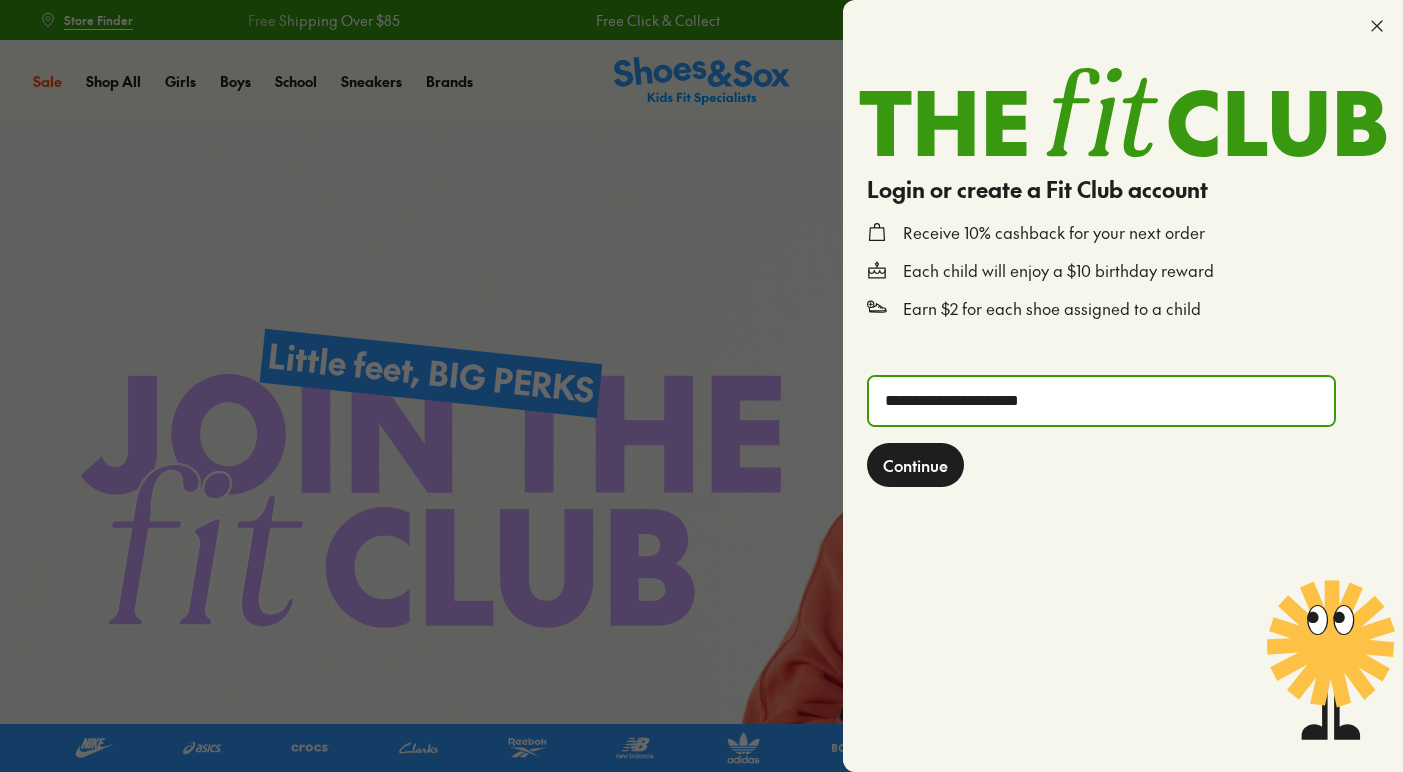 click on "Continue" 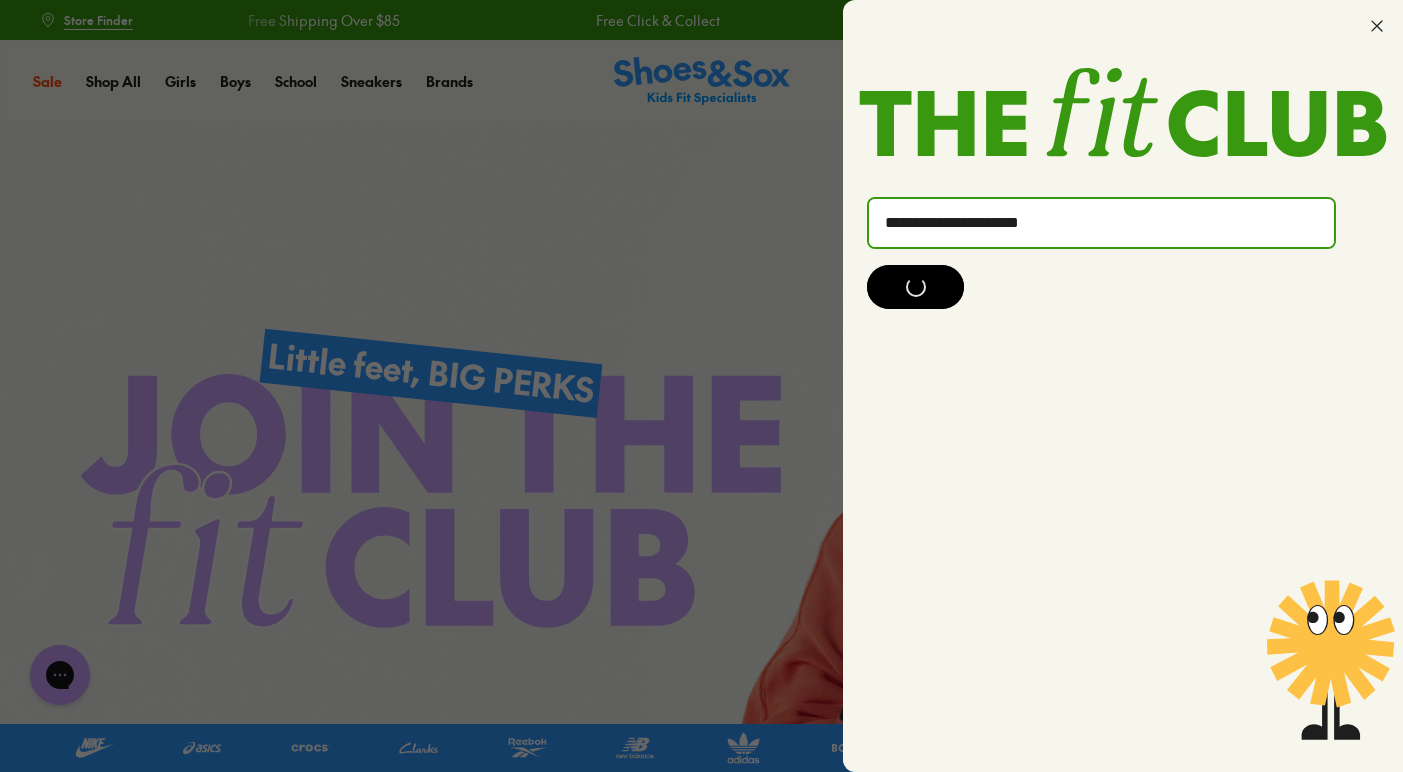 scroll, scrollTop: 0, scrollLeft: 0, axis: both 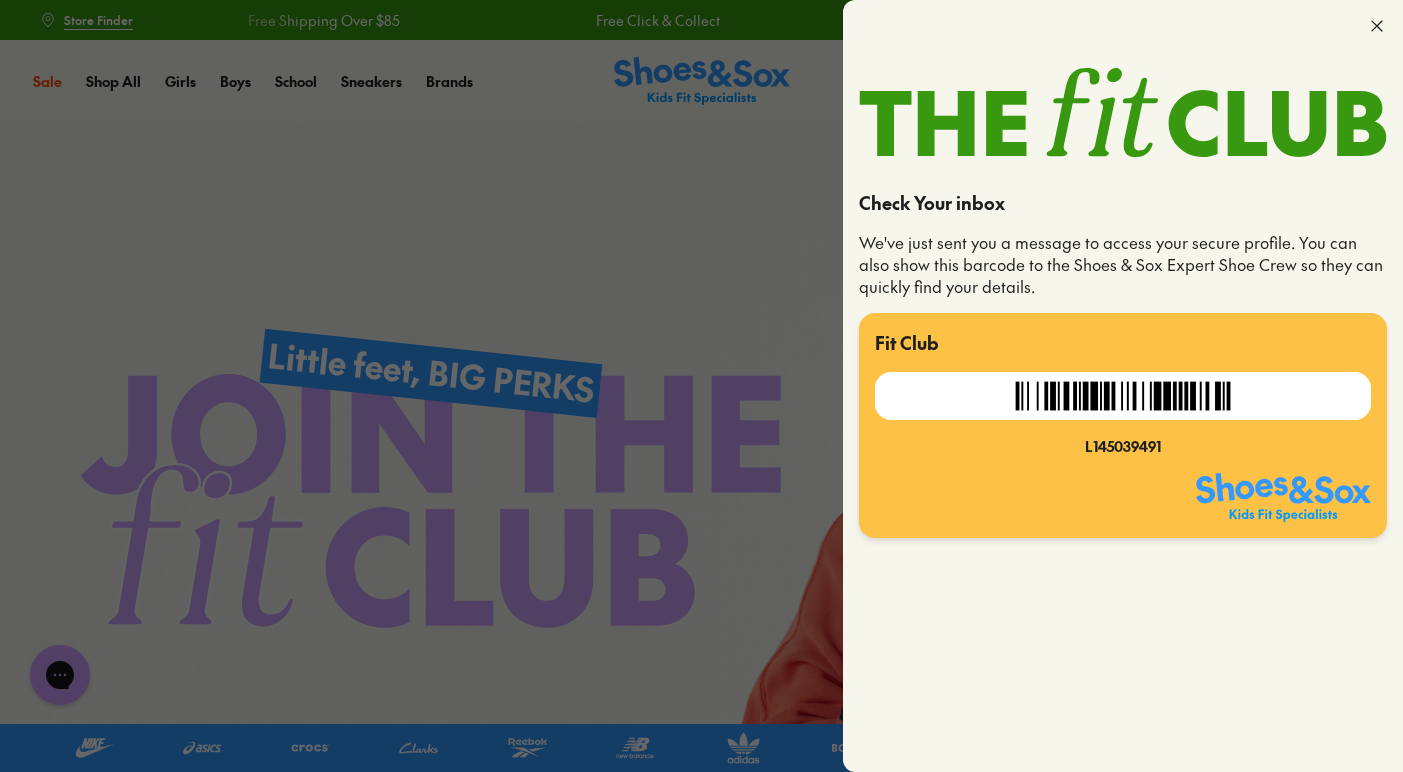 click 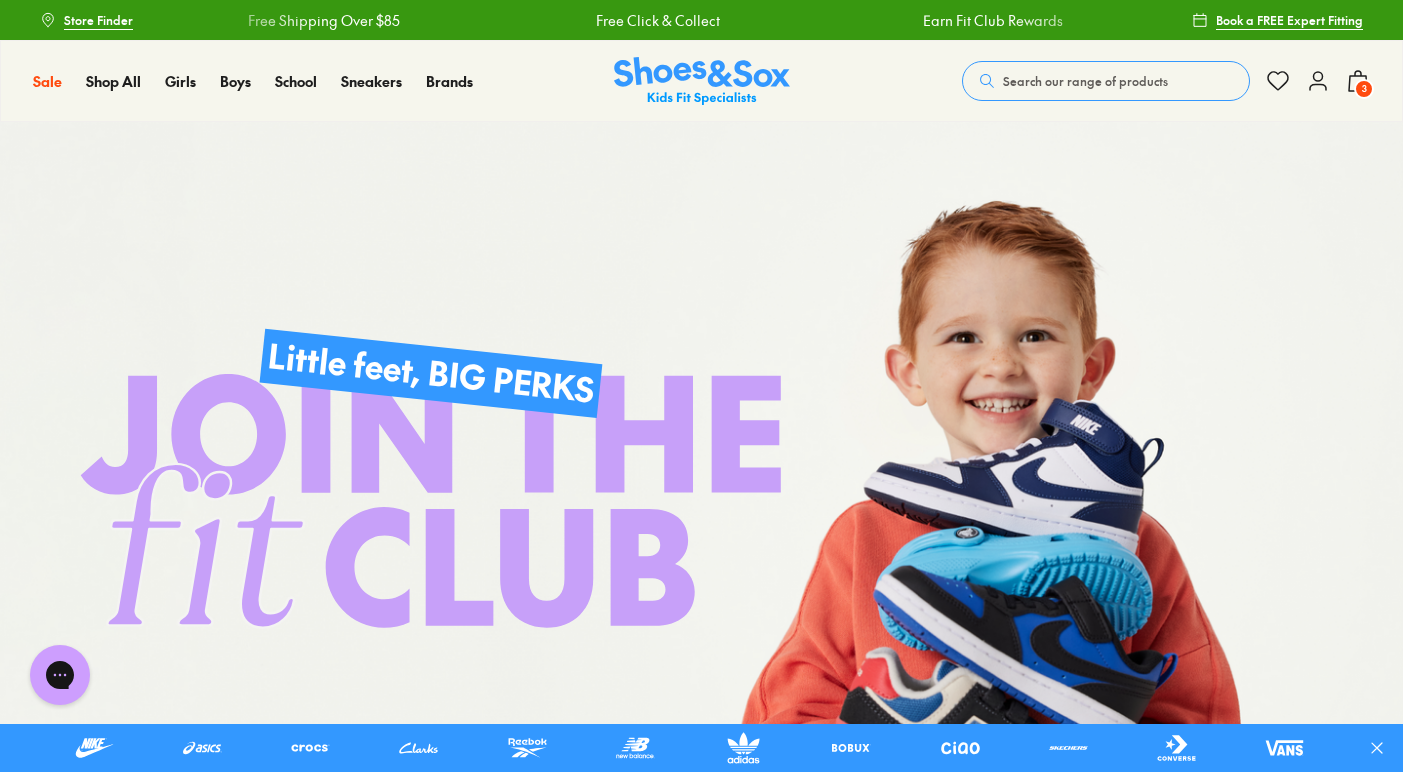 click on "3" at bounding box center [1364, 89] 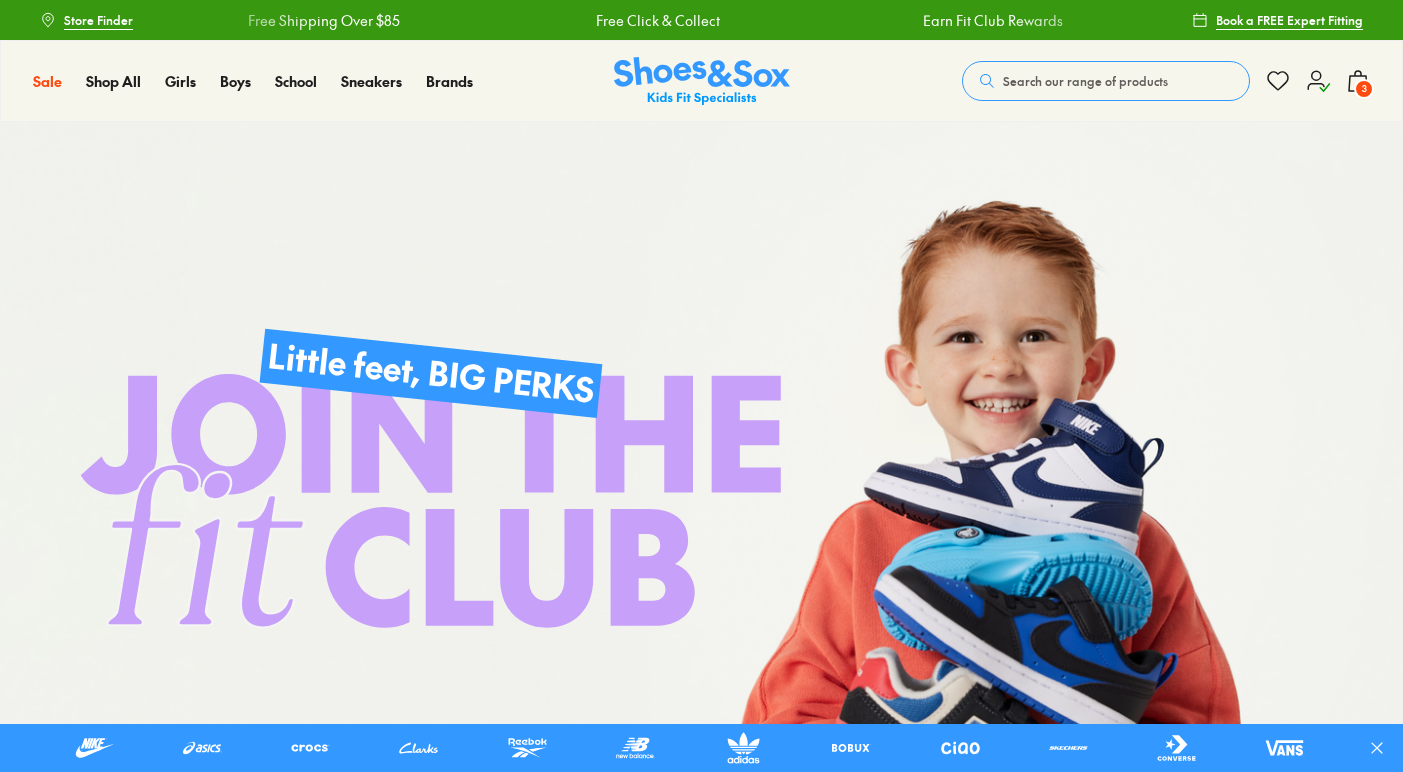 click on "3" at bounding box center [1364, 89] 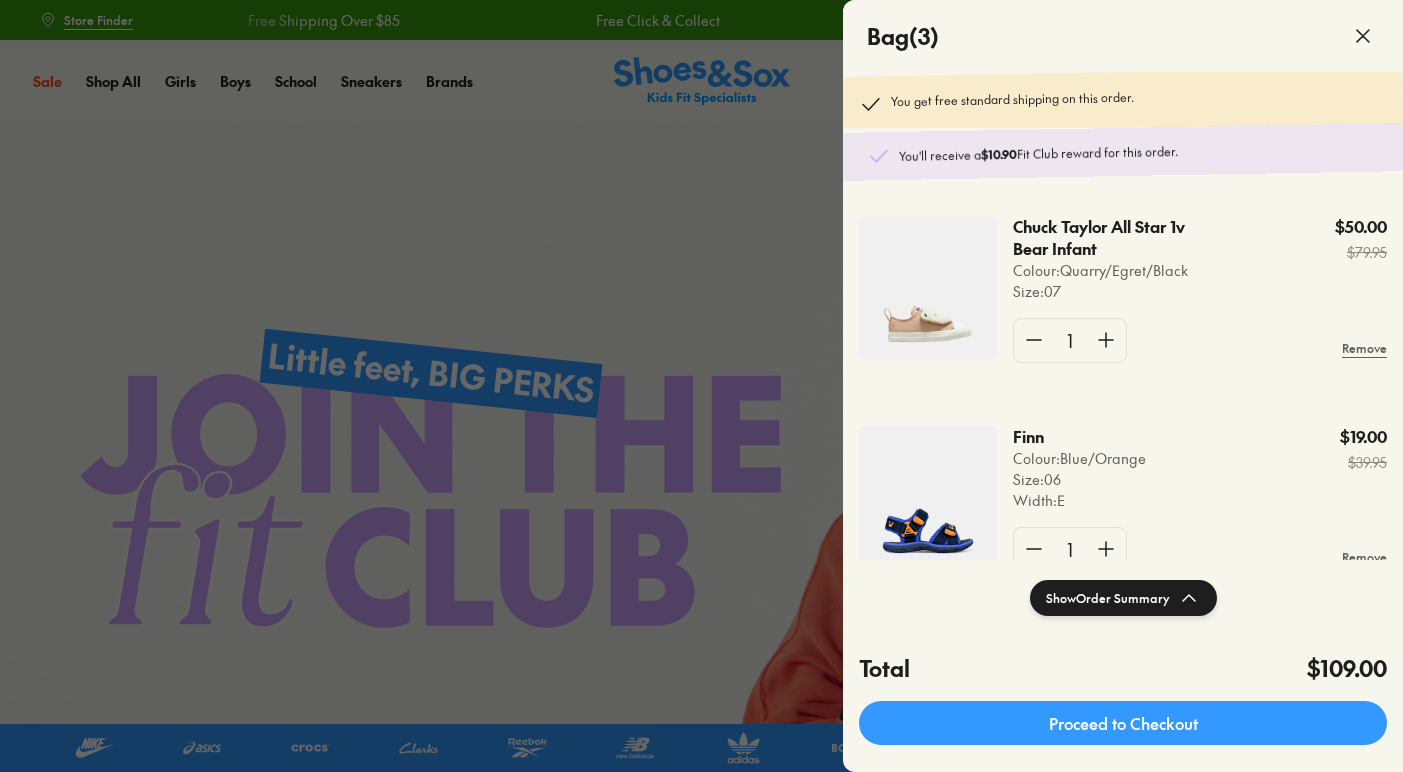 scroll, scrollTop: 0, scrollLeft: 0, axis: both 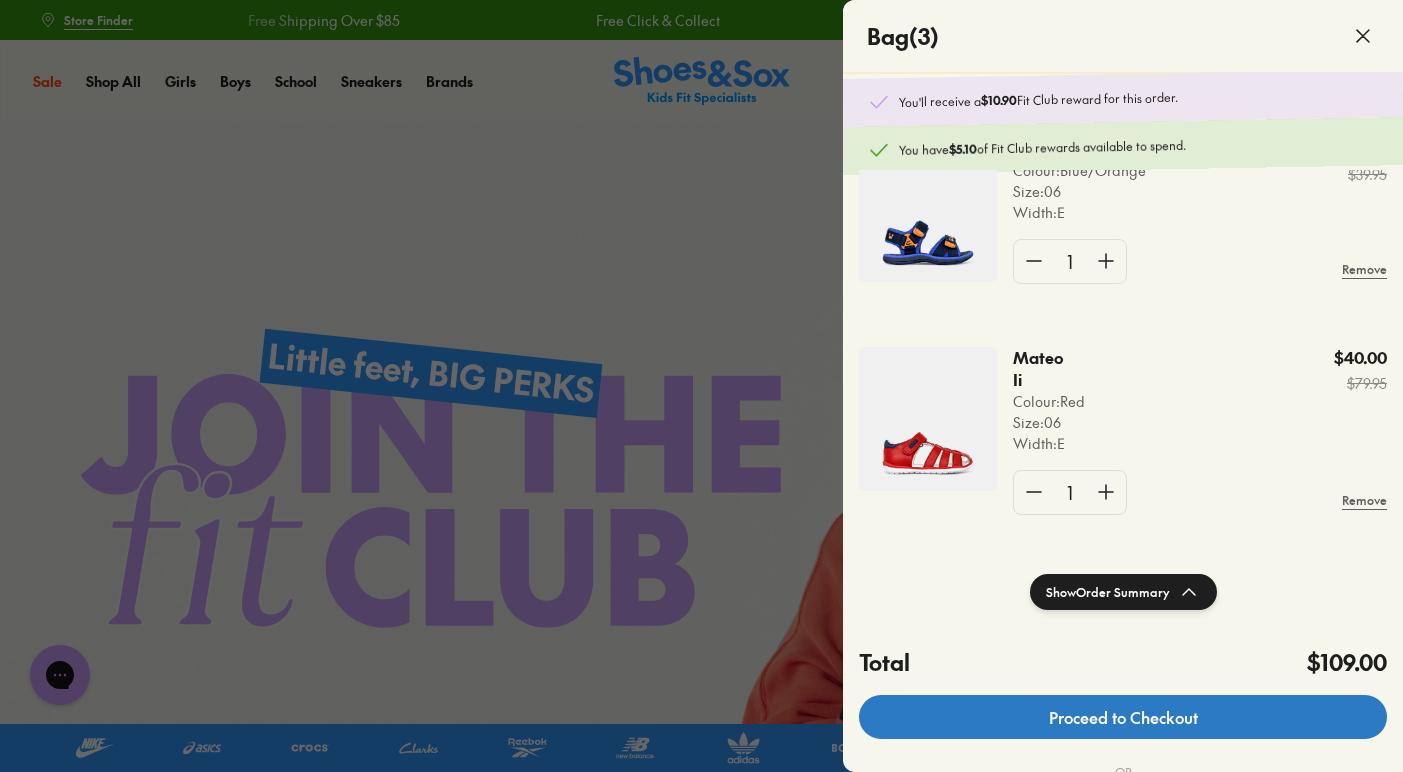 click on "Proceed to Checkout" 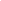 scroll, scrollTop: 0, scrollLeft: 0, axis: both 